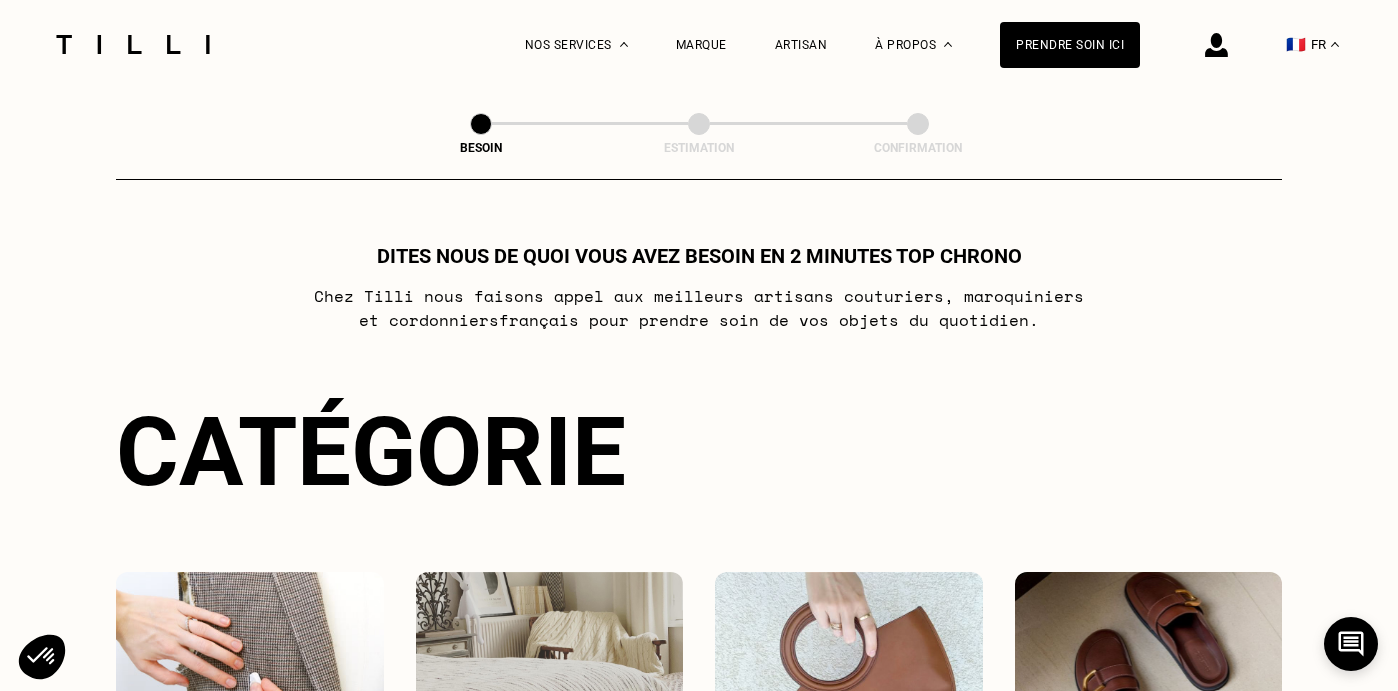 scroll, scrollTop: 0, scrollLeft: 0, axis: both 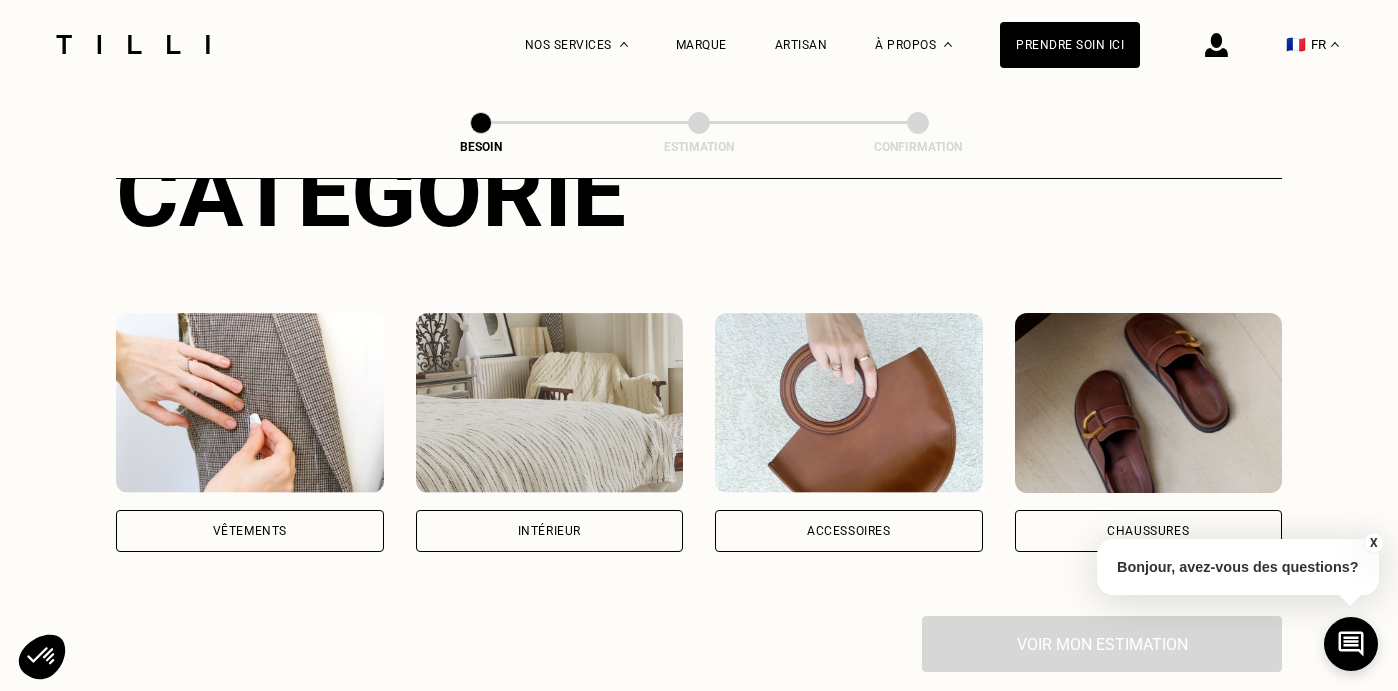 click on "Intérieur" at bounding box center (550, 531) 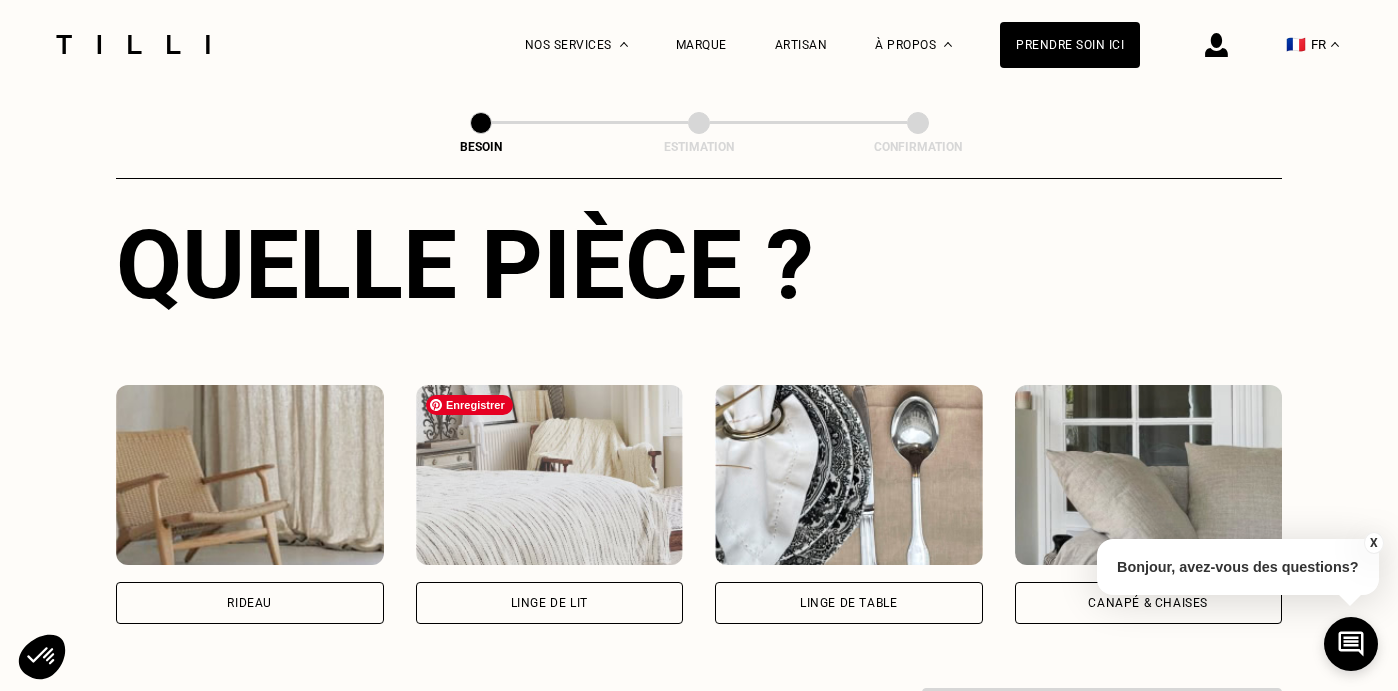 scroll, scrollTop: 732, scrollLeft: 0, axis: vertical 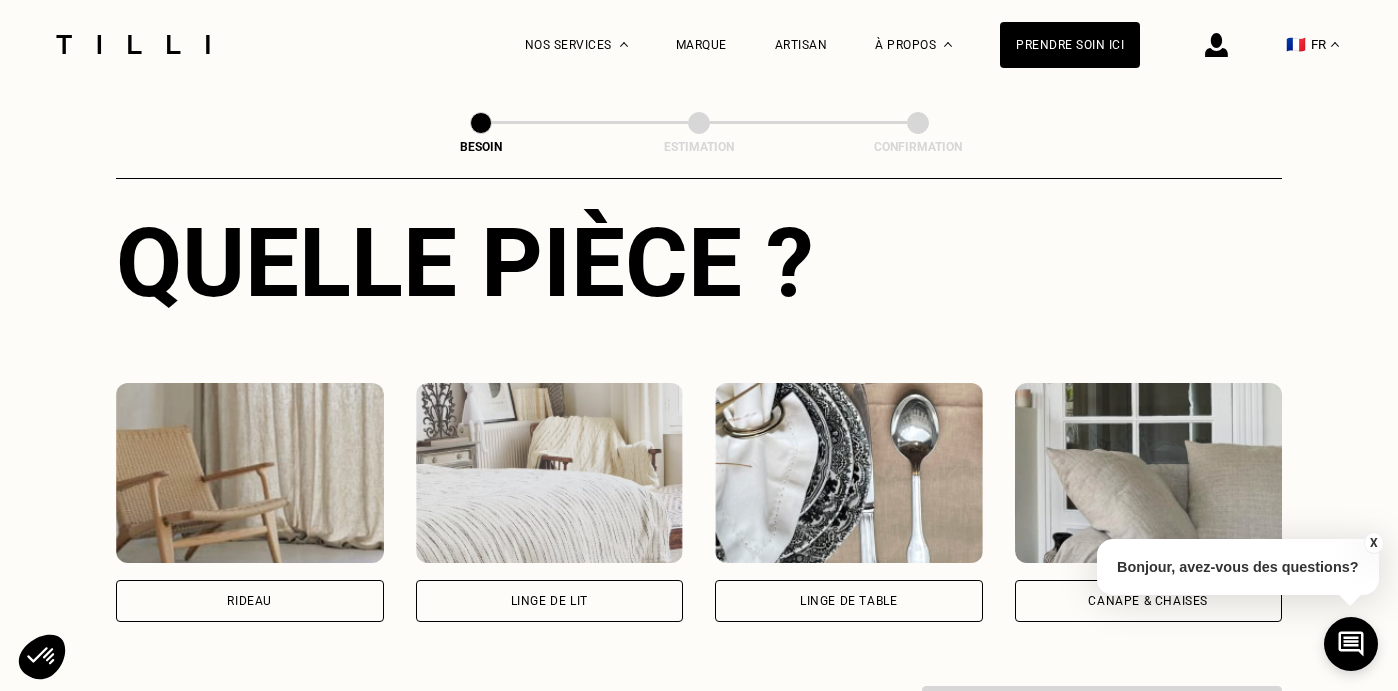 click on "Rideau" at bounding box center [249, 601] 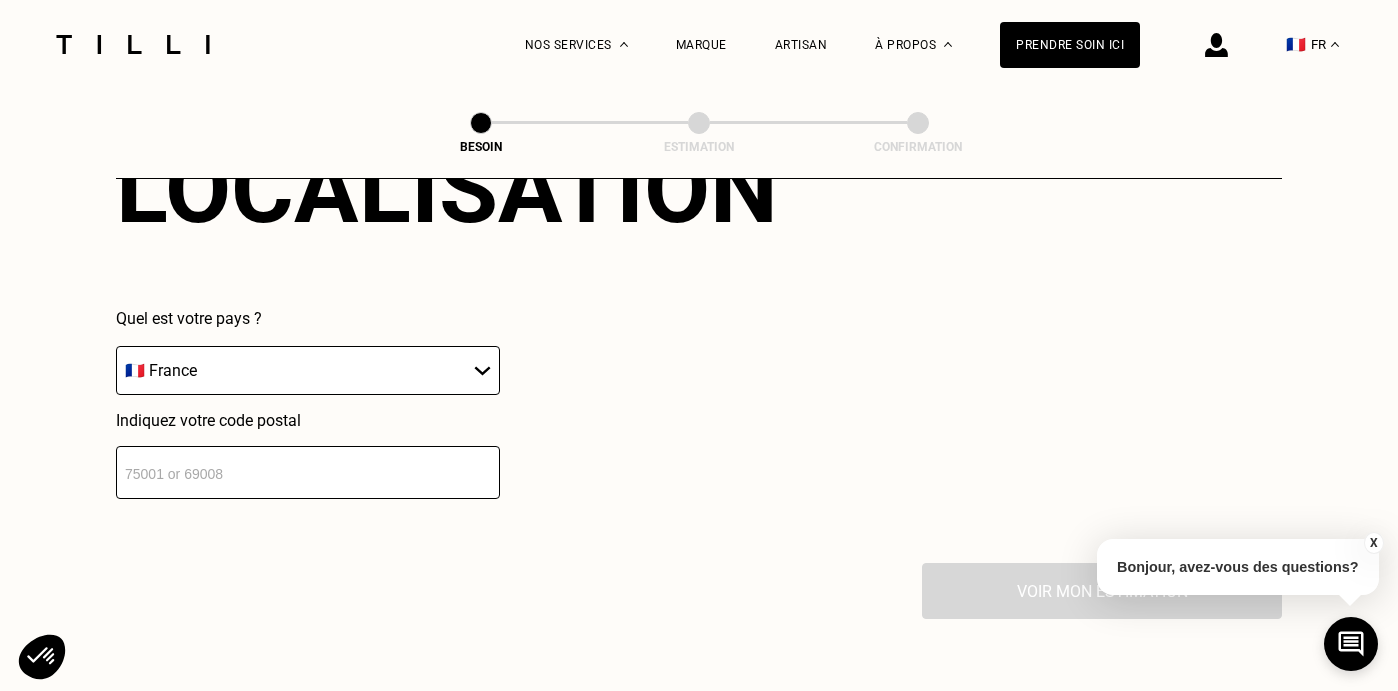 scroll, scrollTop: 1351, scrollLeft: 0, axis: vertical 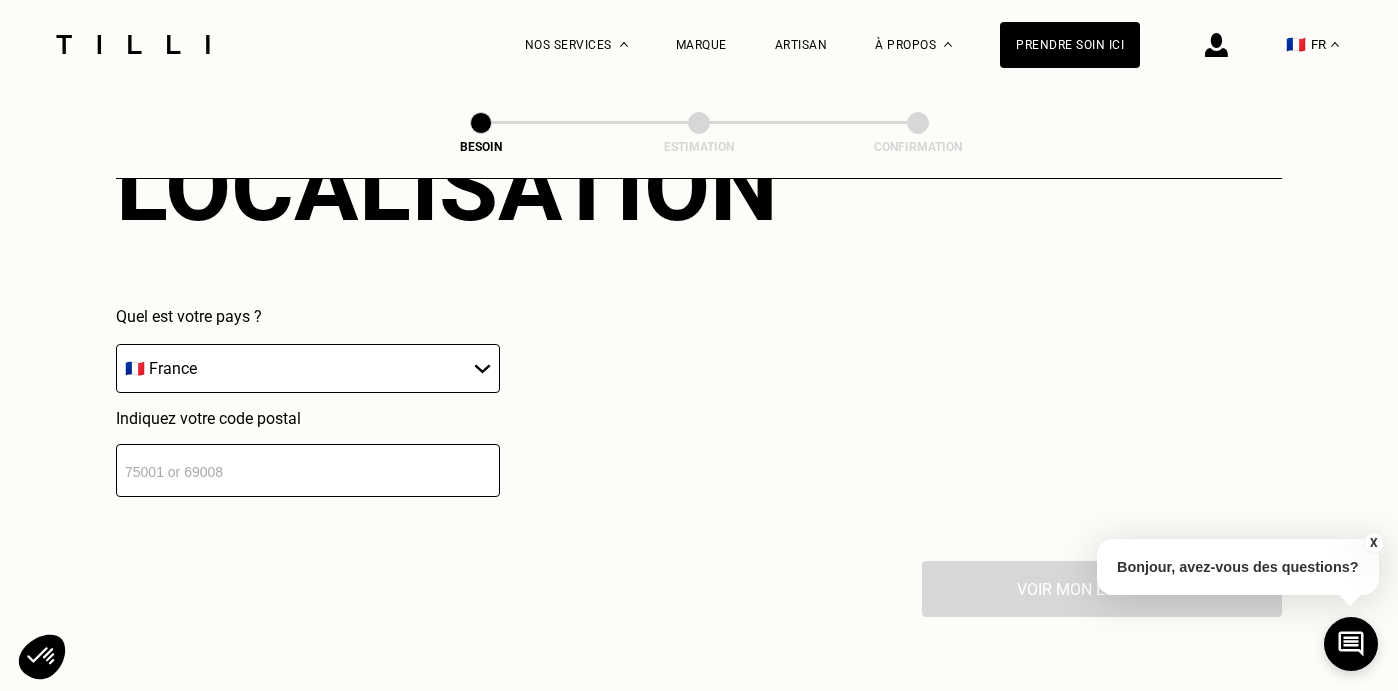 click at bounding box center (308, 470) 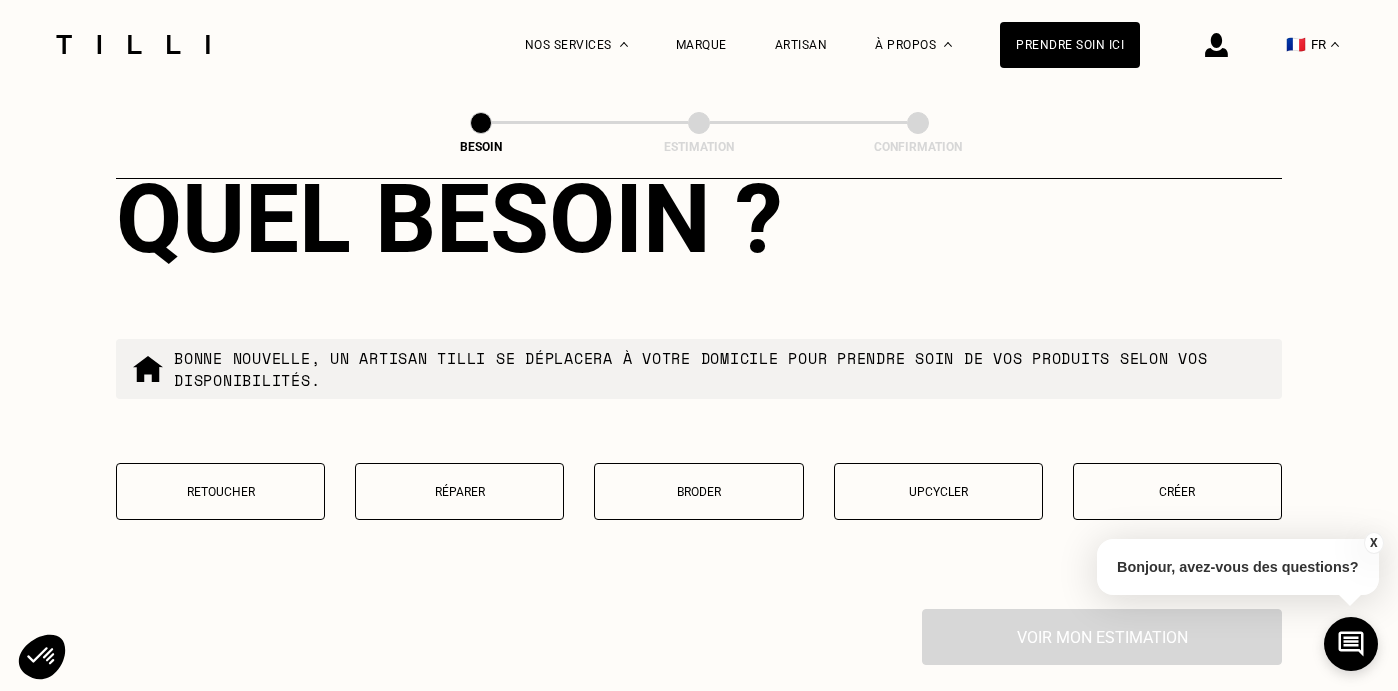scroll, scrollTop: 1814, scrollLeft: 0, axis: vertical 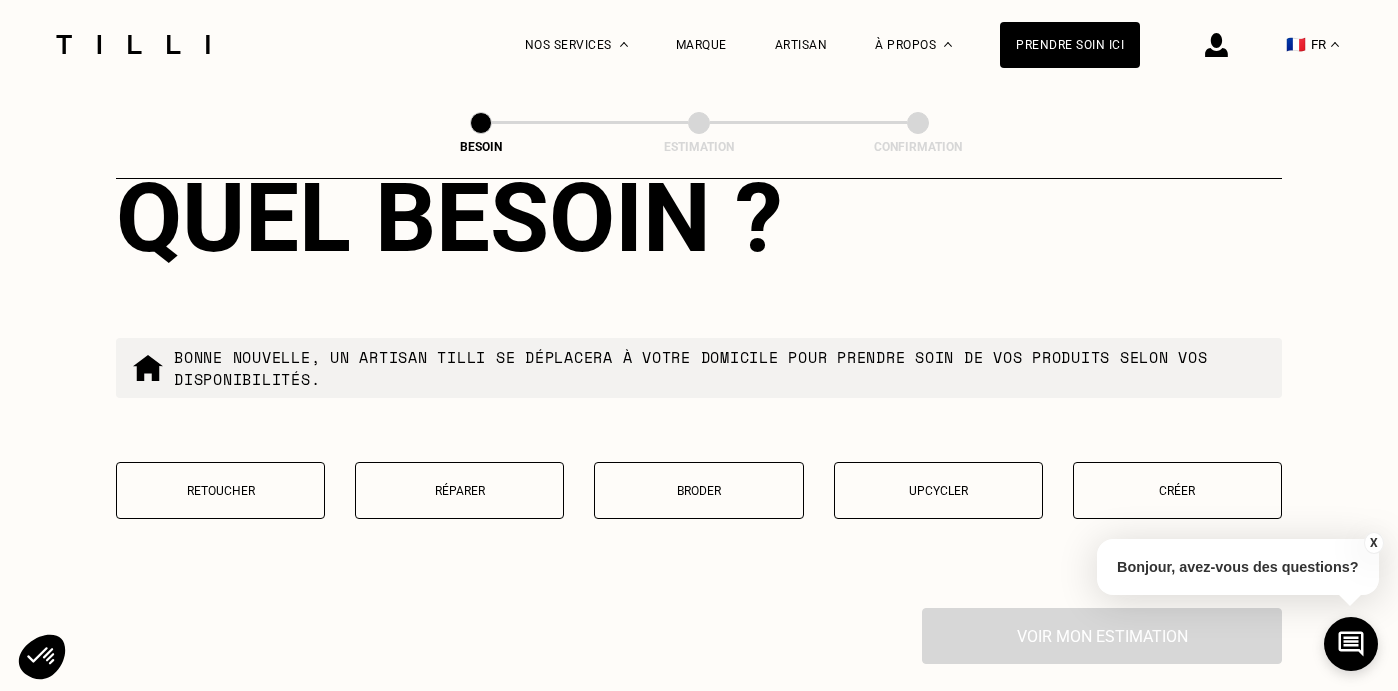 type on "[POSTAL_CODE]" 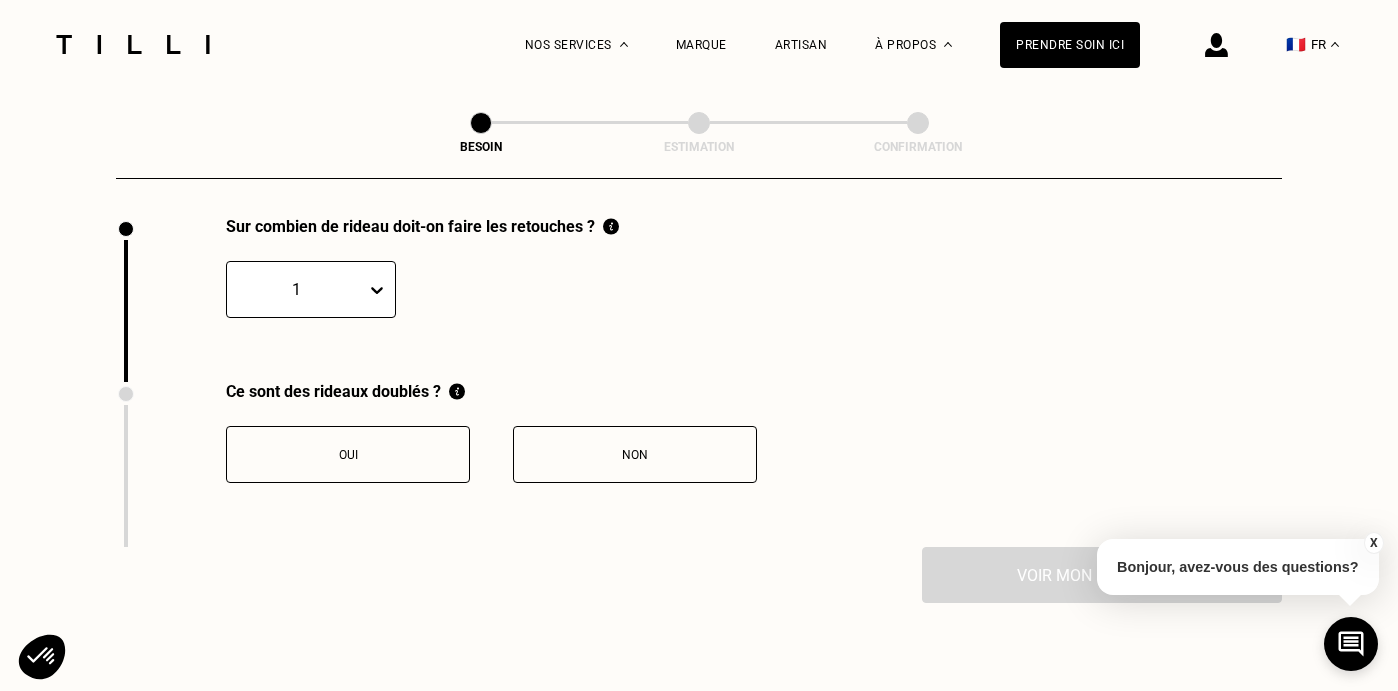 scroll, scrollTop: 2206, scrollLeft: 0, axis: vertical 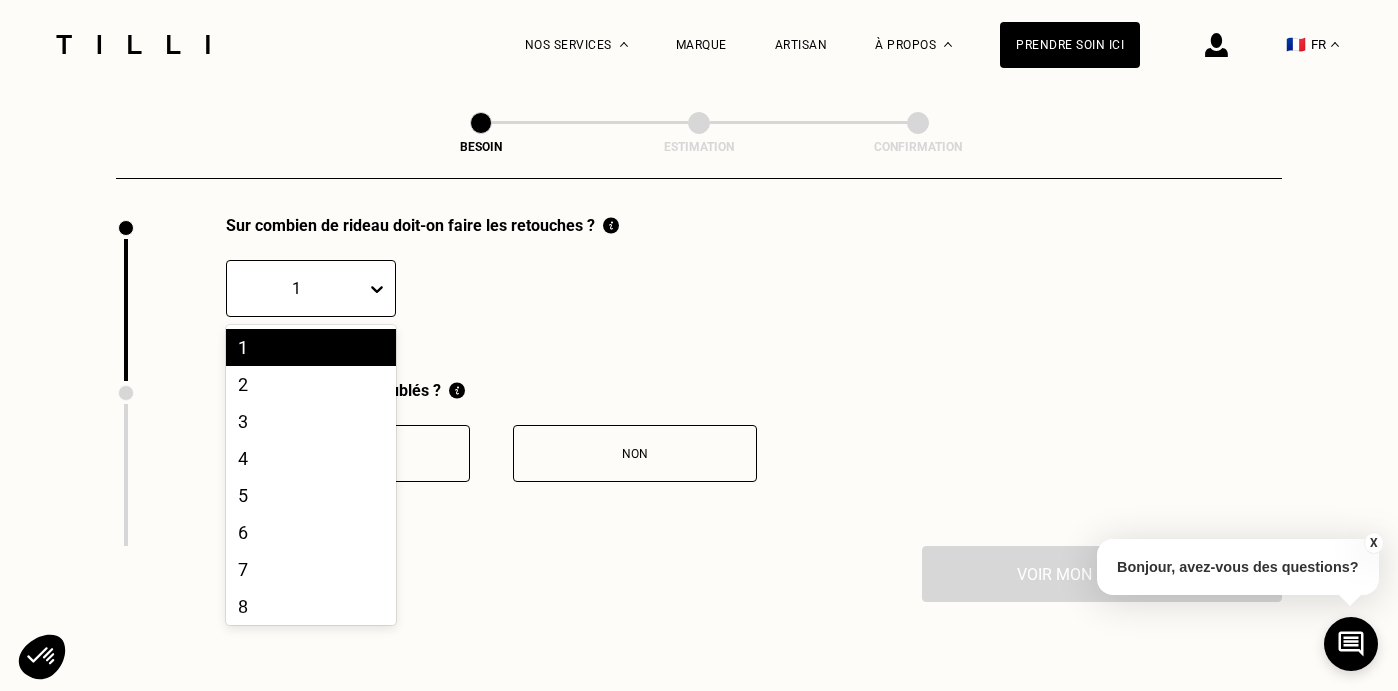 click at bounding box center [296, 288] 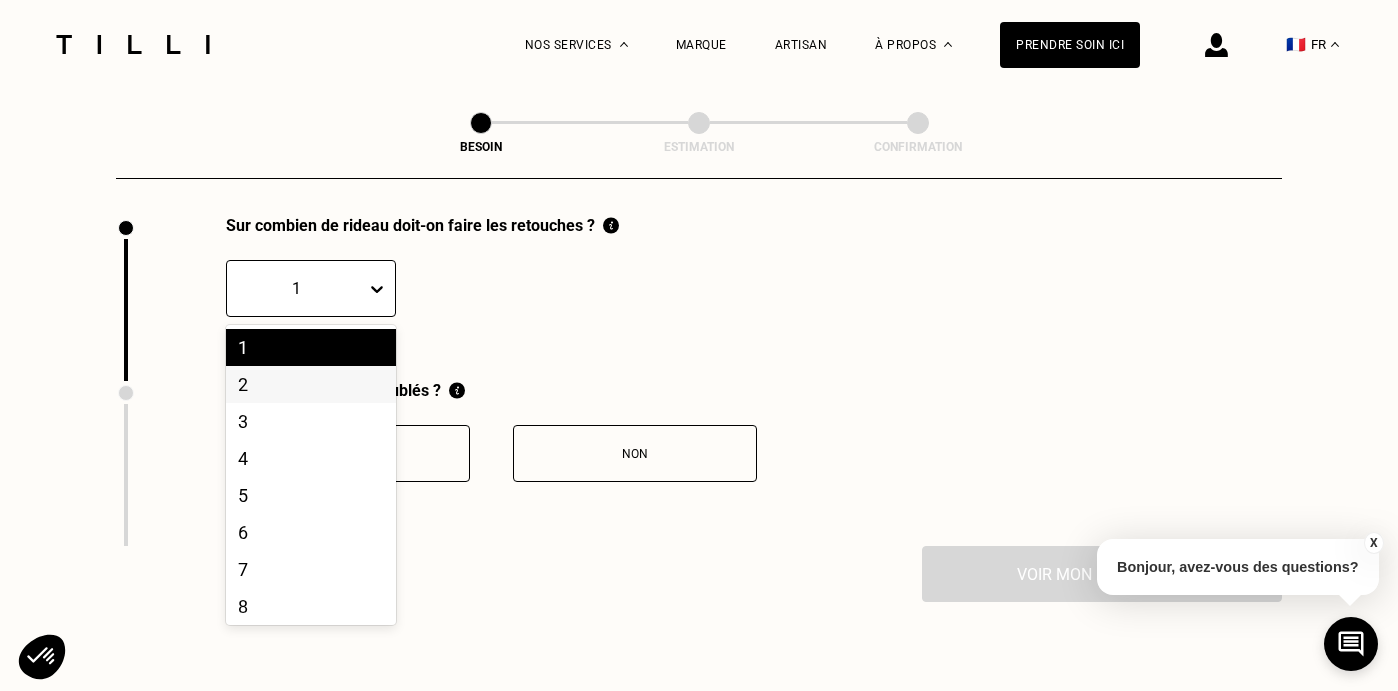 click on "2" at bounding box center [311, 384] 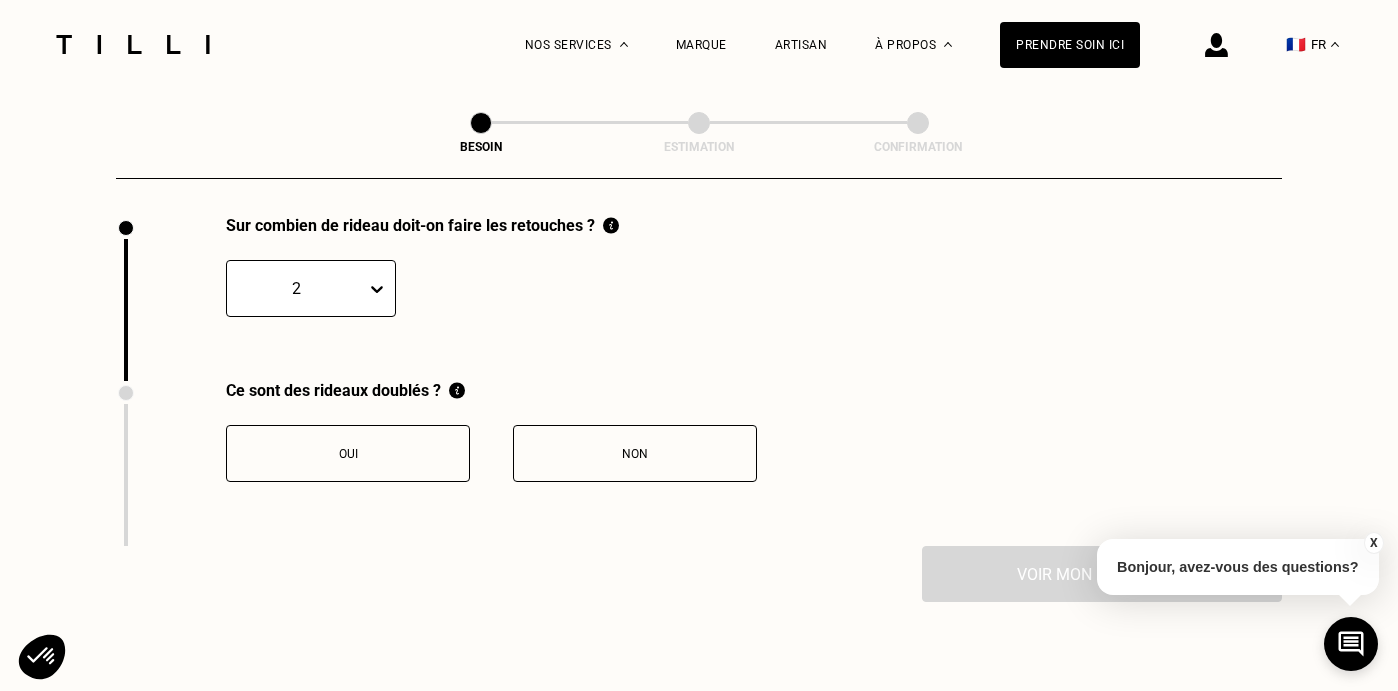 click on "Oui" at bounding box center [348, 453] 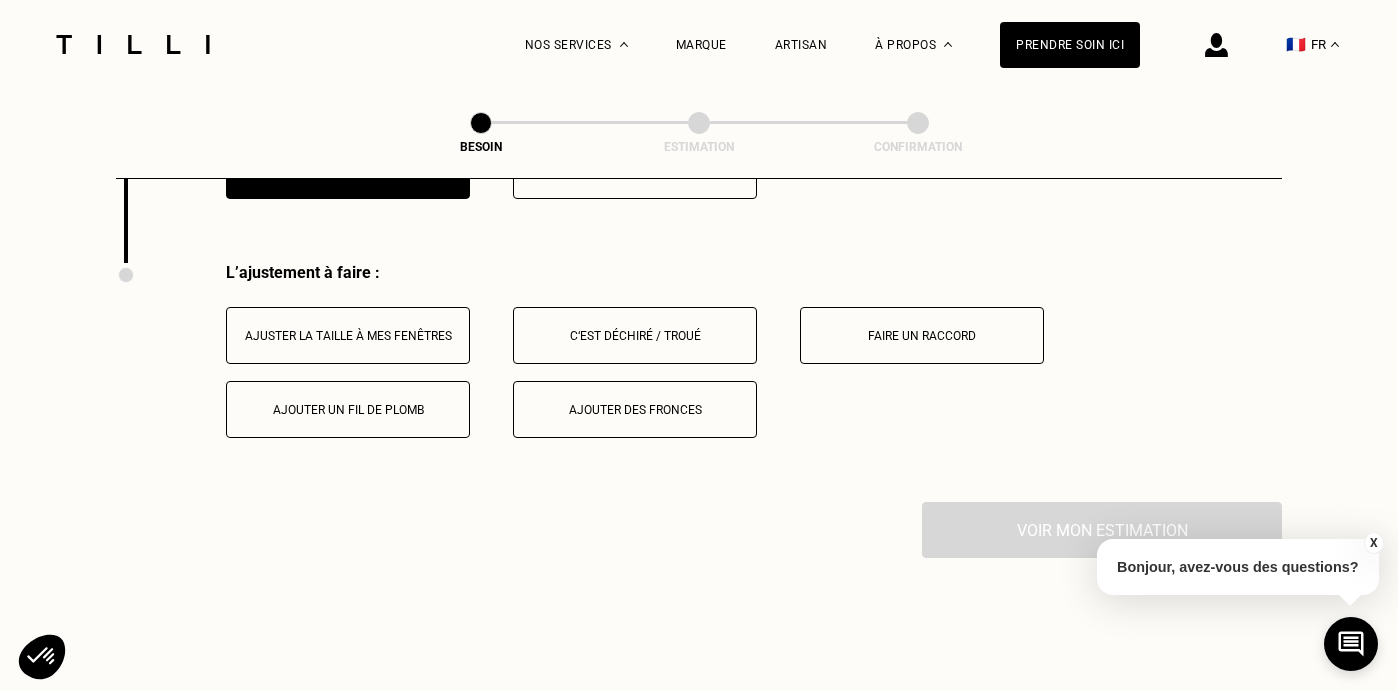 scroll, scrollTop: 2535, scrollLeft: 0, axis: vertical 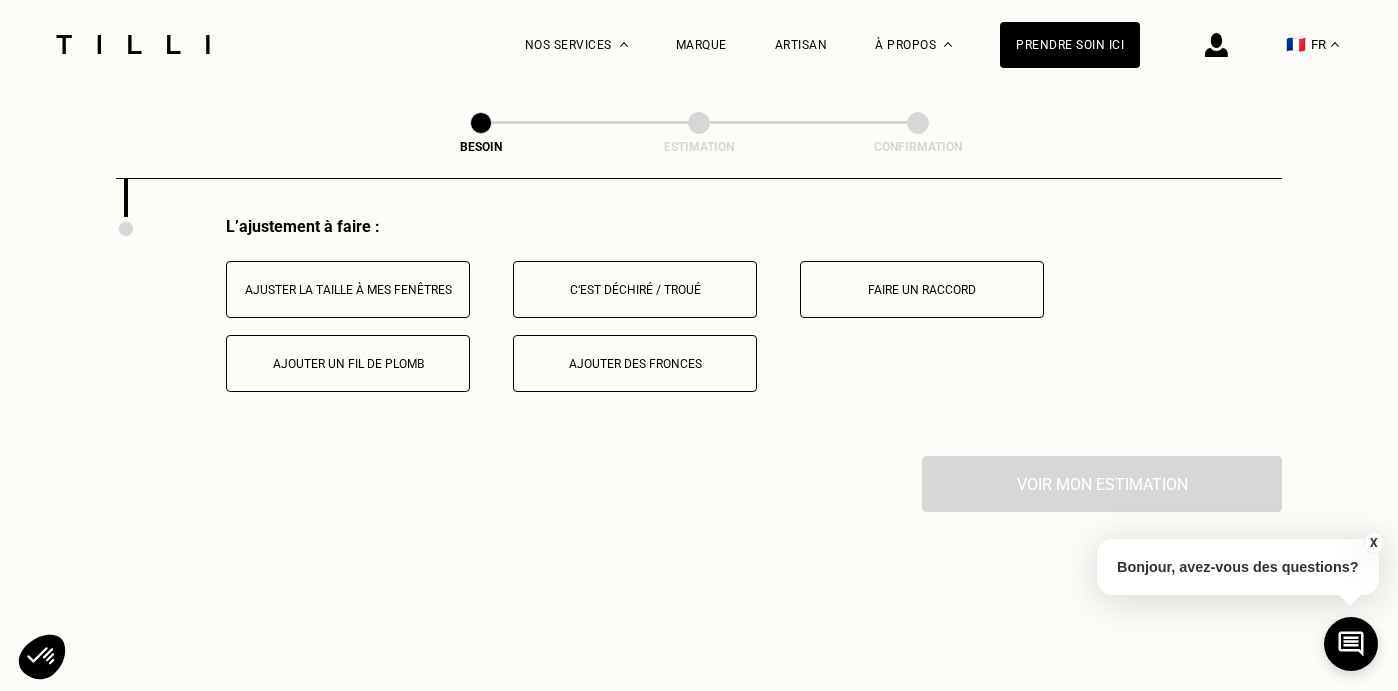 click on "Ajuster la taille à mes fenêtres" at bounding box center (348, 289) 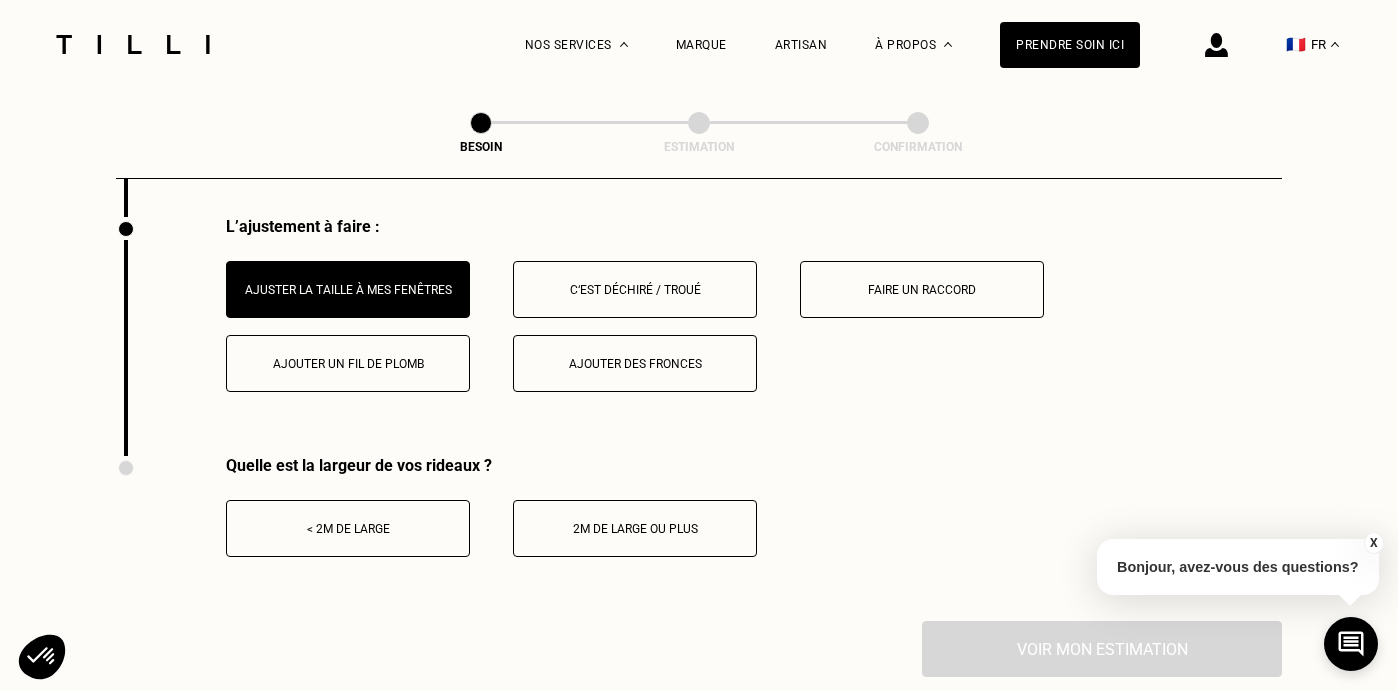 click on "< 2m de large" at bounding box center [348, 528] 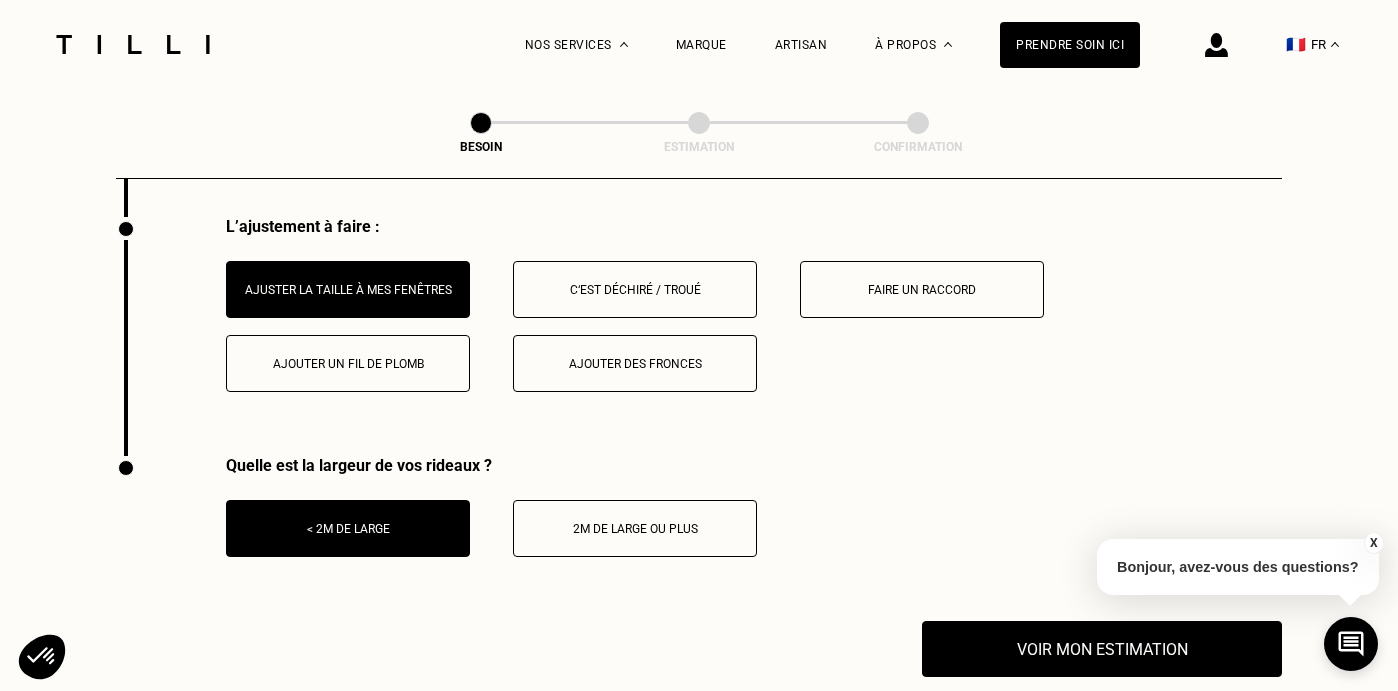 click on "< 2m de large" at bounding box center [348, 528] 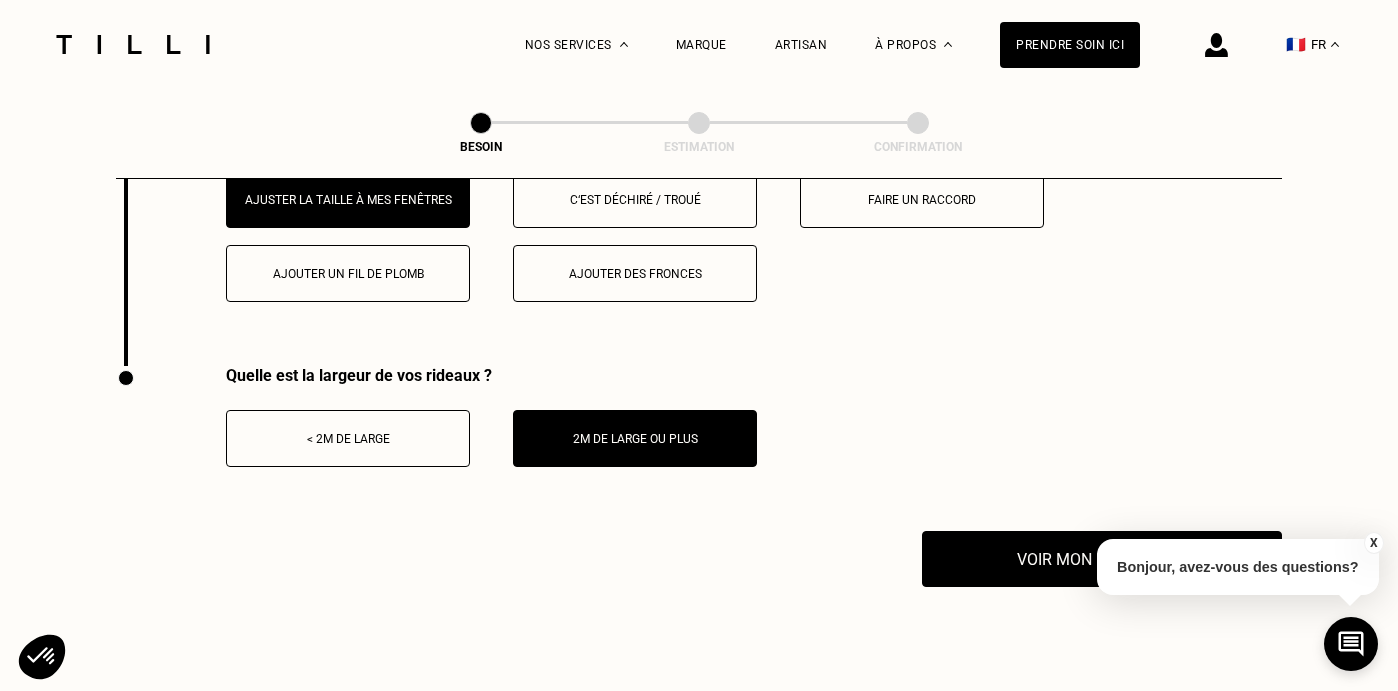 scroll, scrollTop: 2683, scrollLeft: 0, axis: vertical 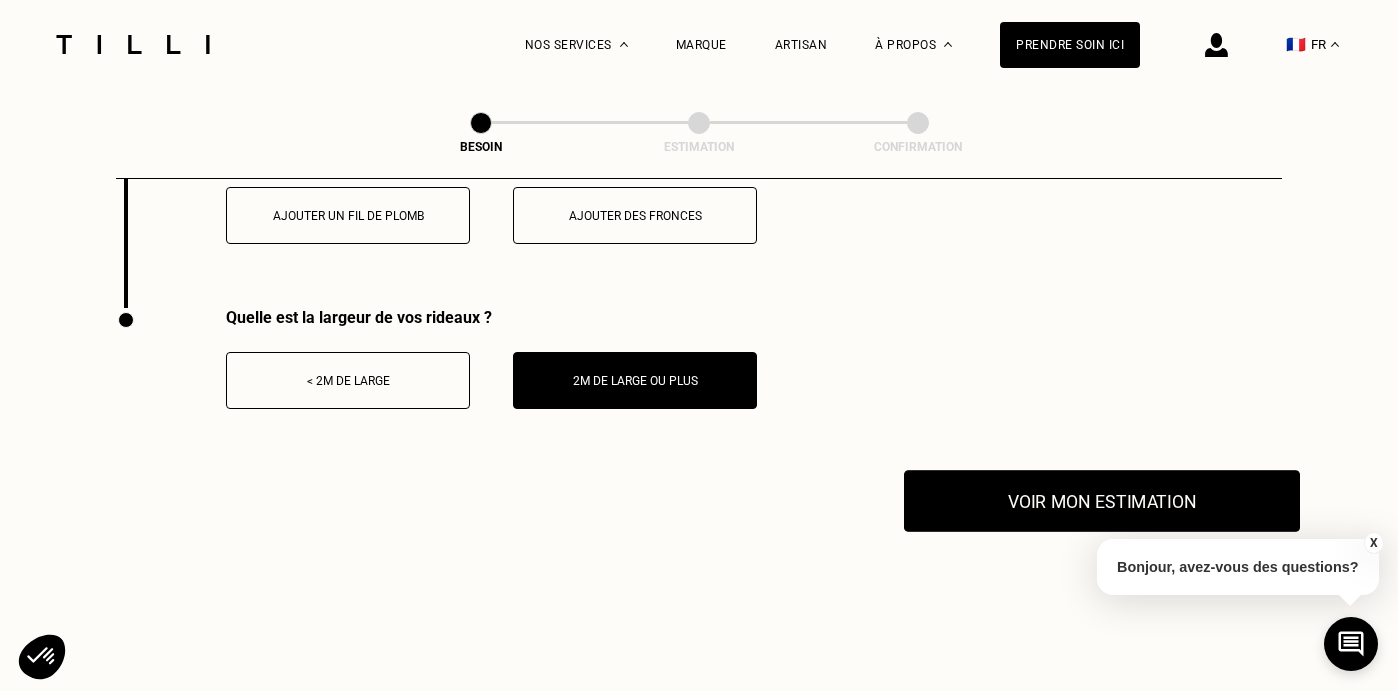 click on "Voir mon estimation" at bounding box center [1102, 501] 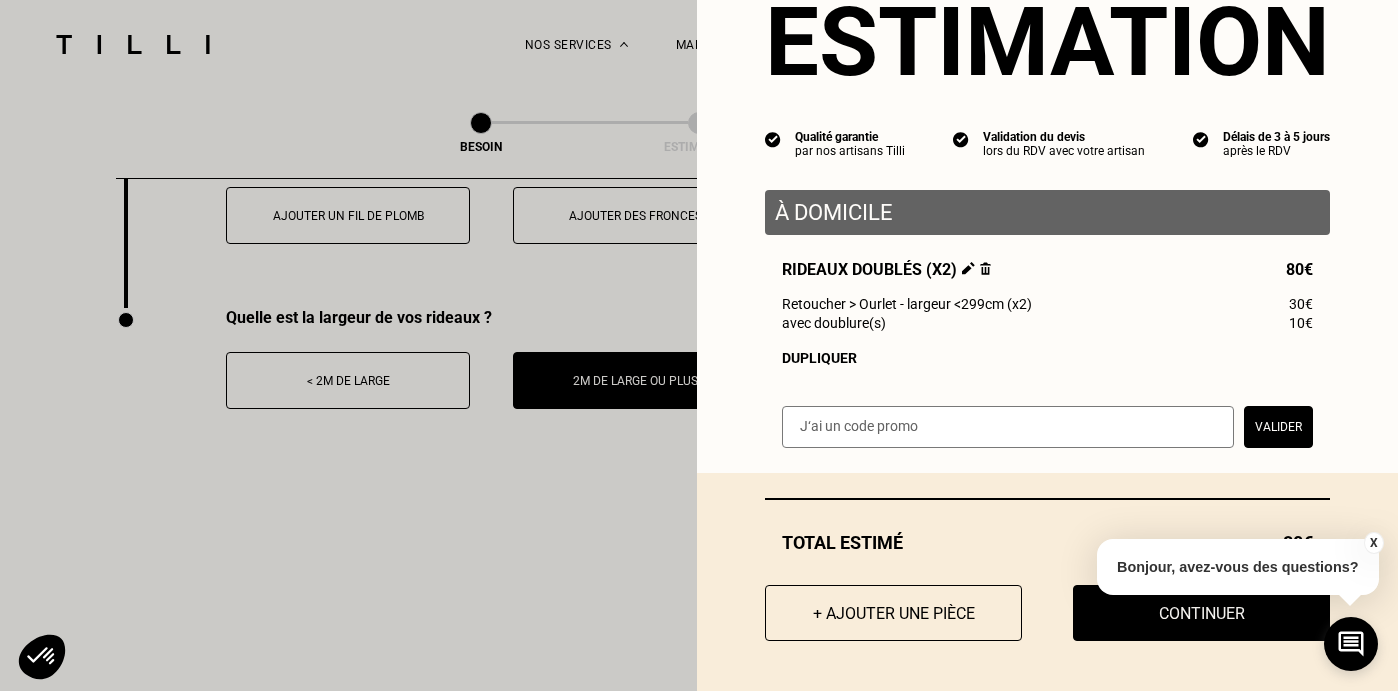 scroll, scrollTop: 77, scrollLeft: 0, axis: vertical 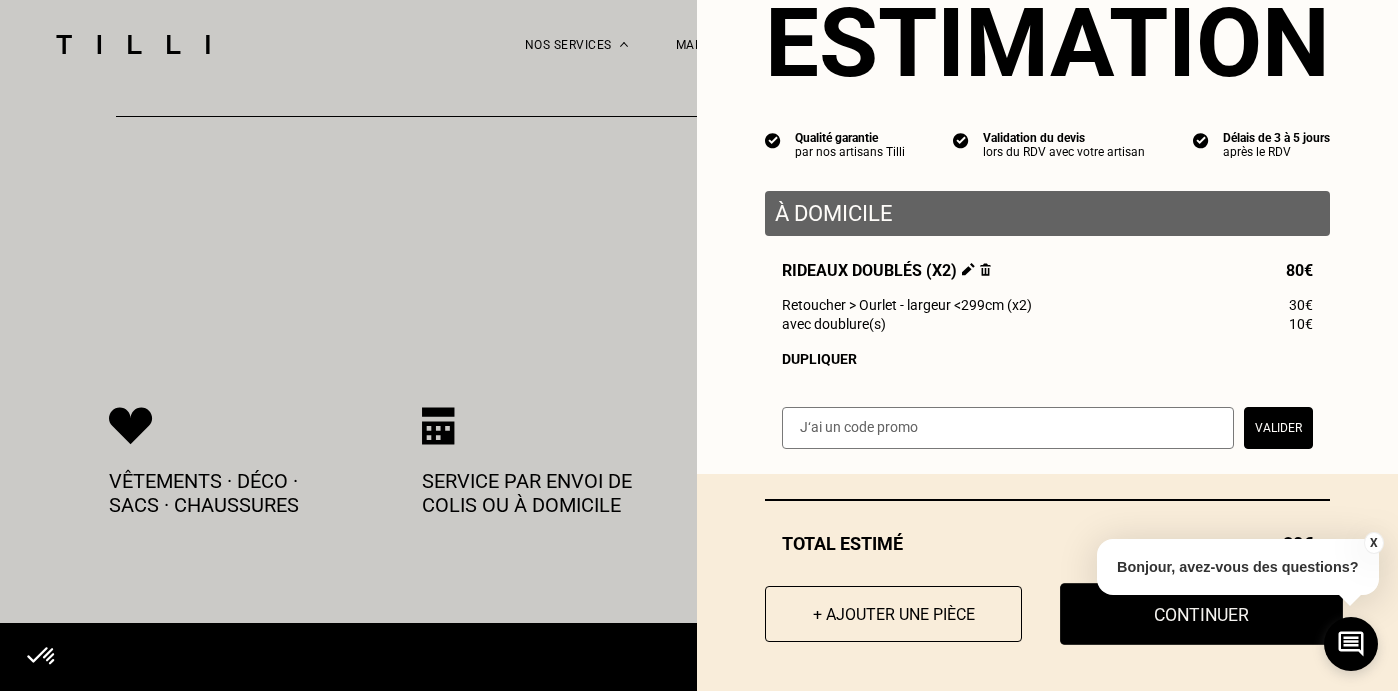 click on "Continuer" at bounding box center [1201, 614] 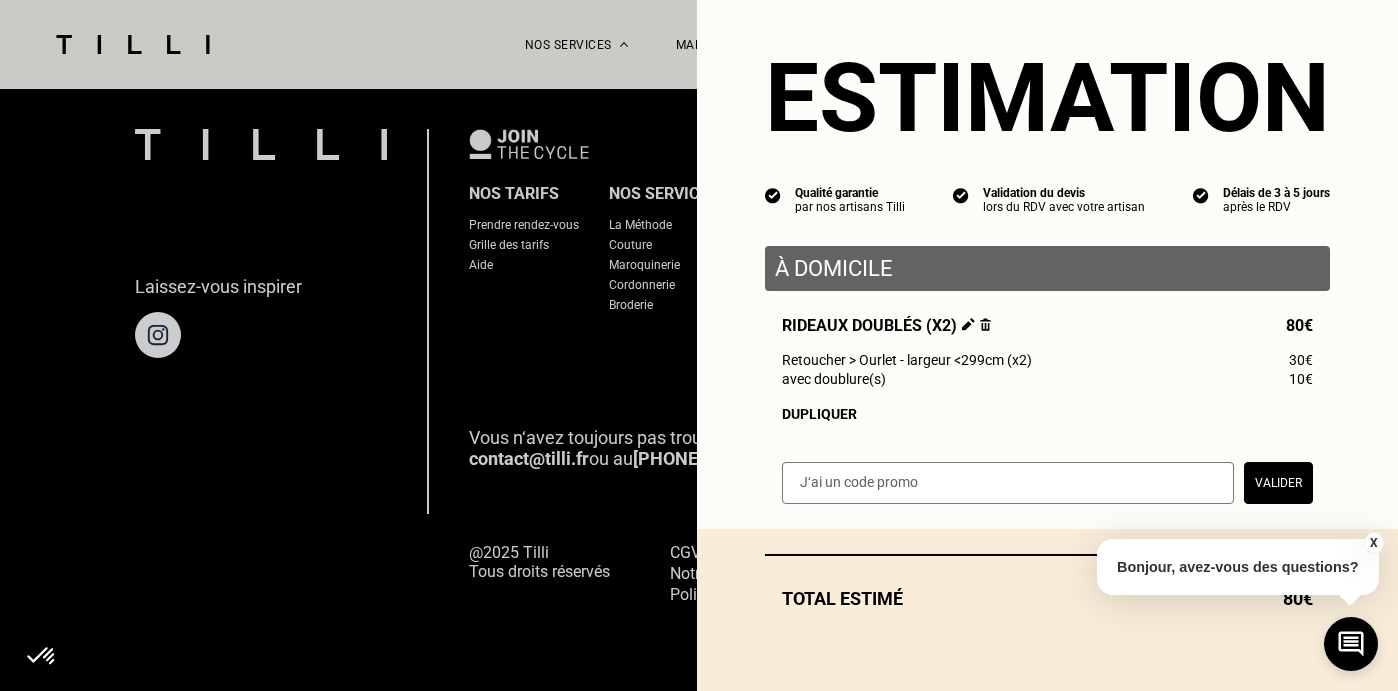 scroll, scrollTop: 1331, scrollLeft: 0, axis: vertical 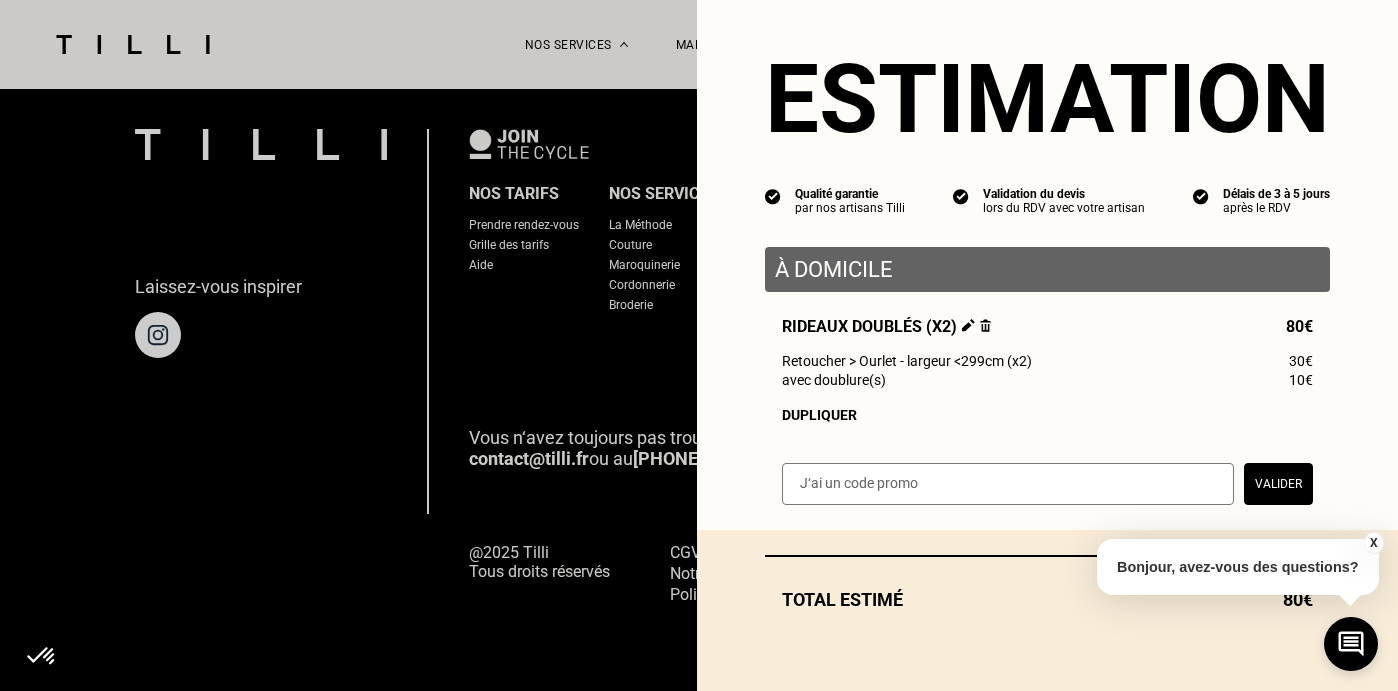 select on "FR" 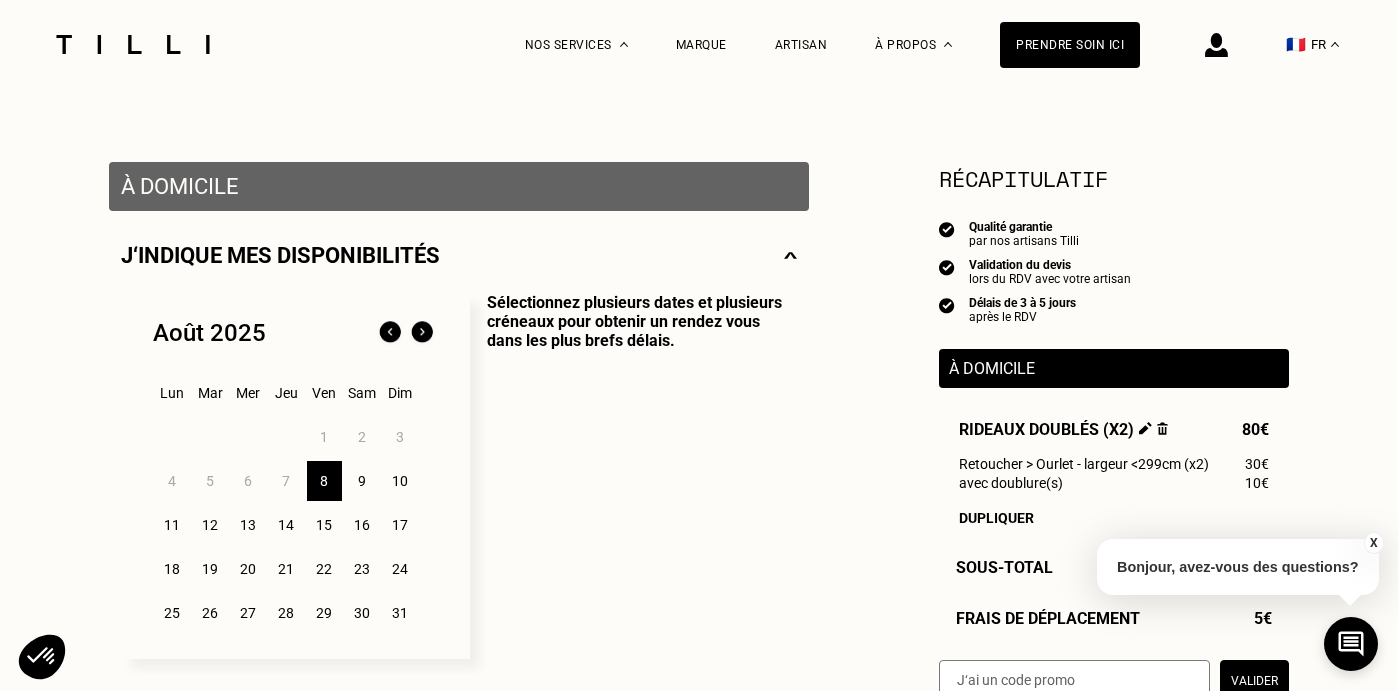 scroll, scrollTop: 323, scrollLeft: 0, axis: vertical 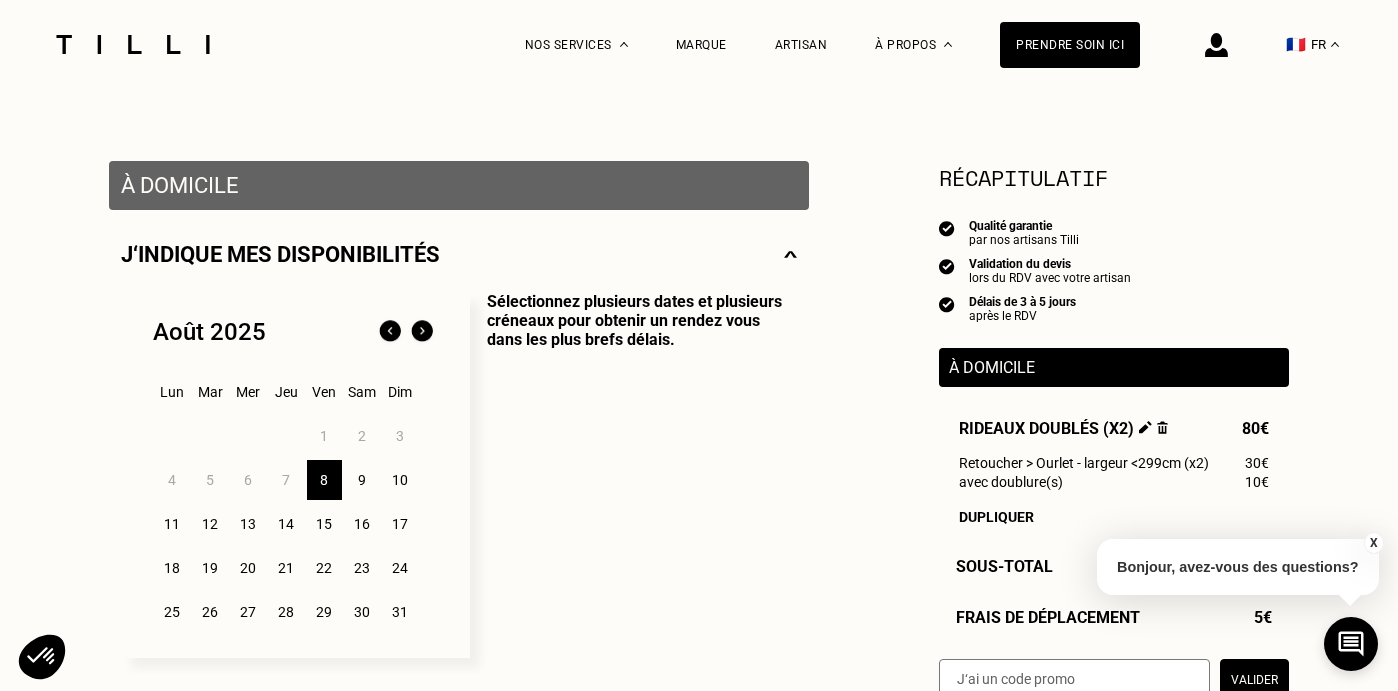 click on "11" at bounding box center [172, 524] 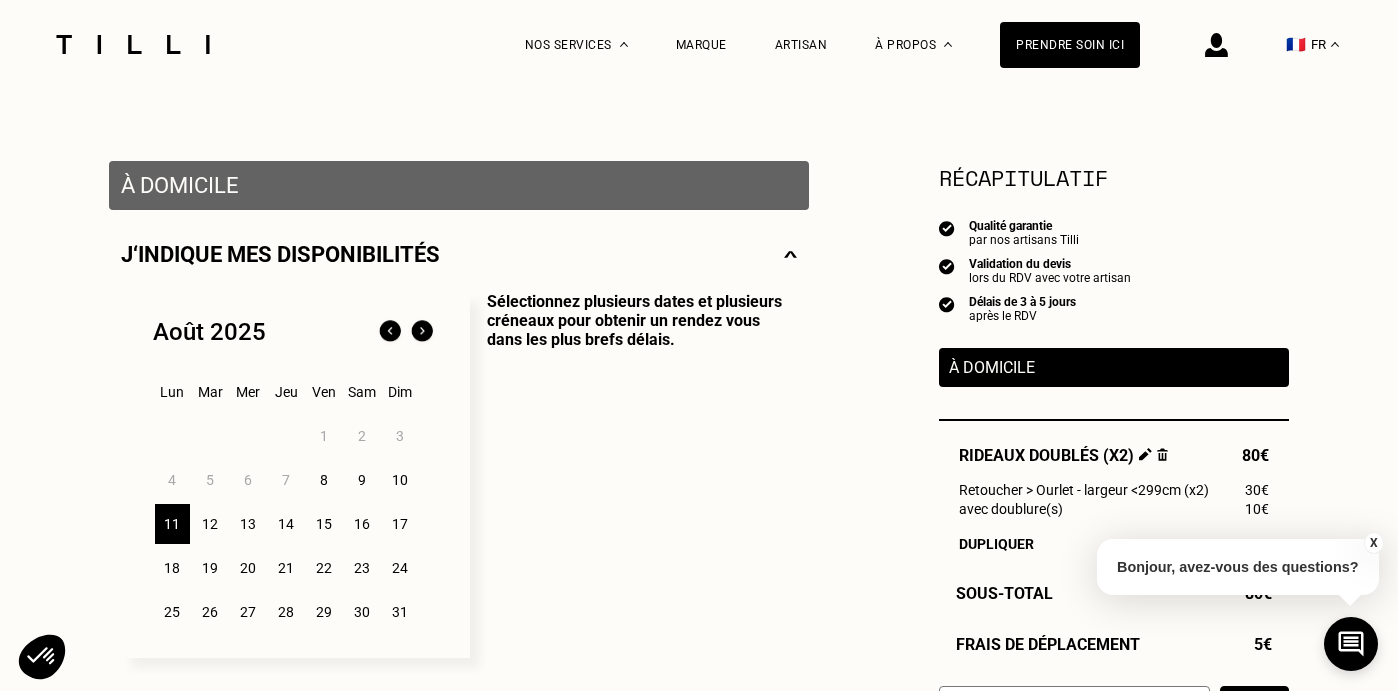 click on "12" at bounding box center [210, 524] 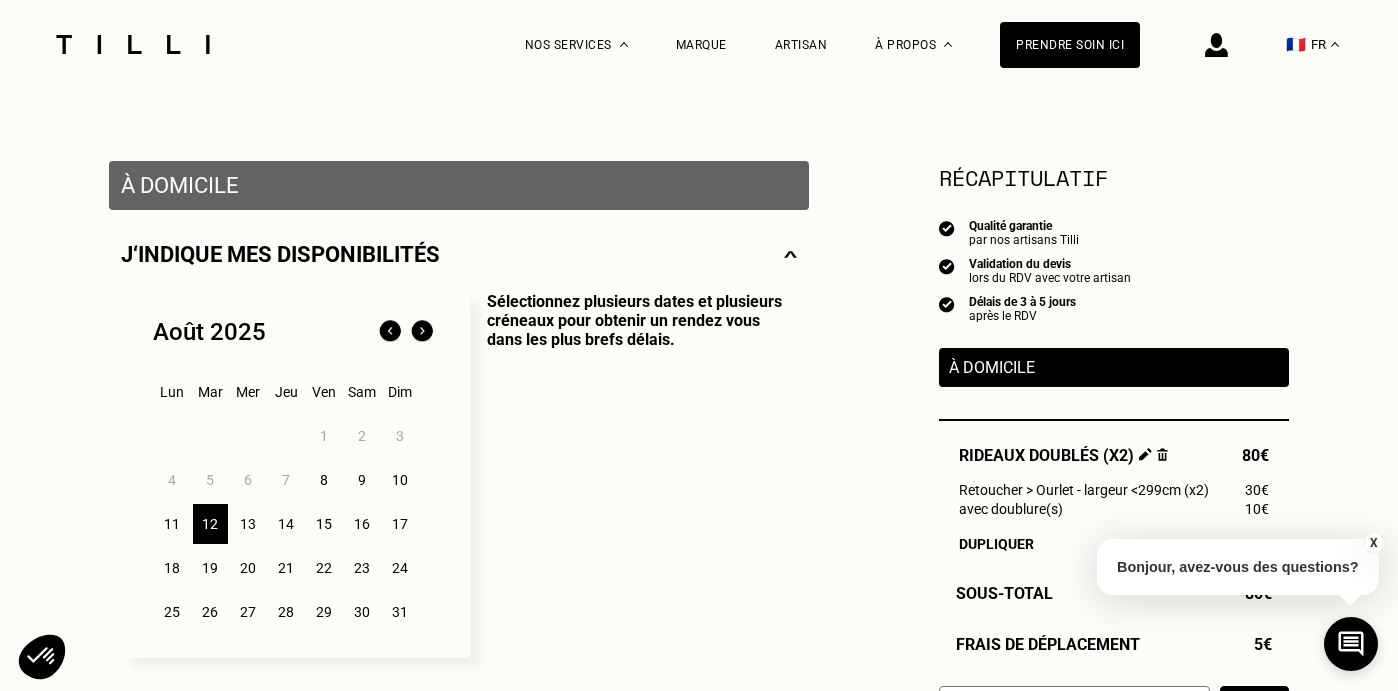click on "11" at bounding box center [172, 524] 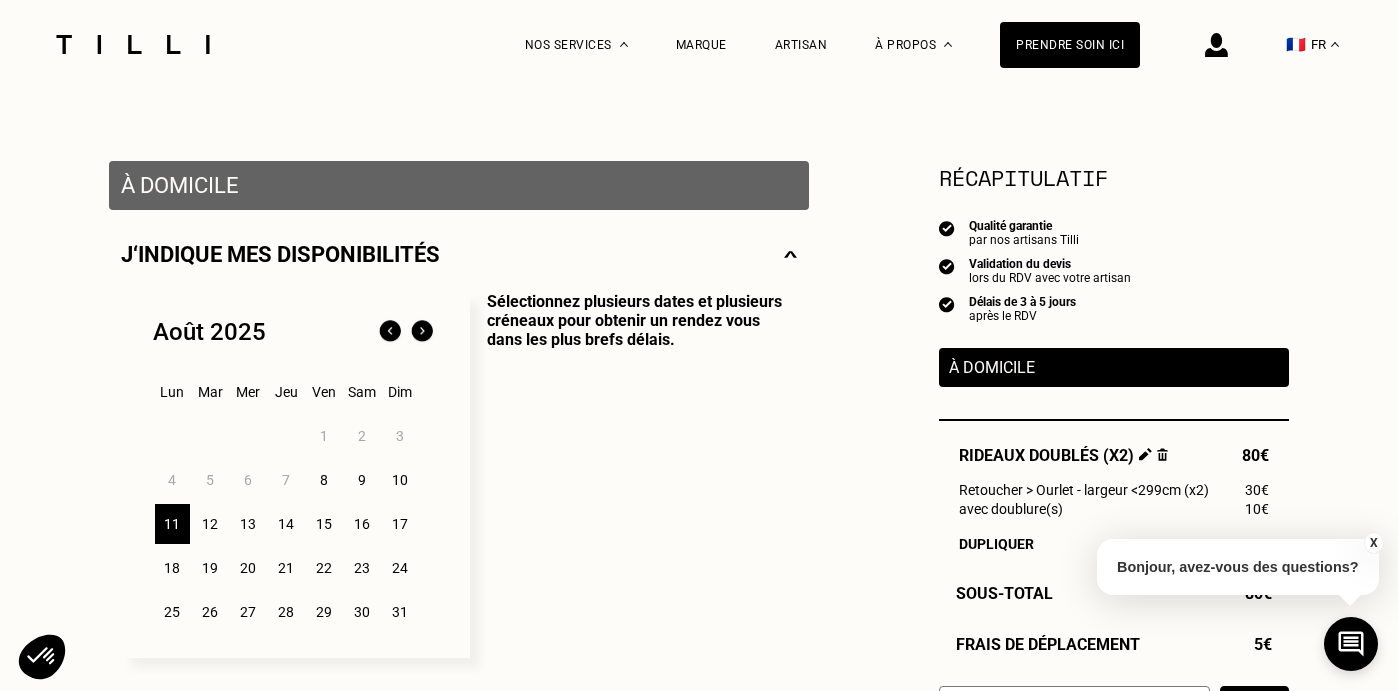 click on "11" at bounding box center [172, 524] 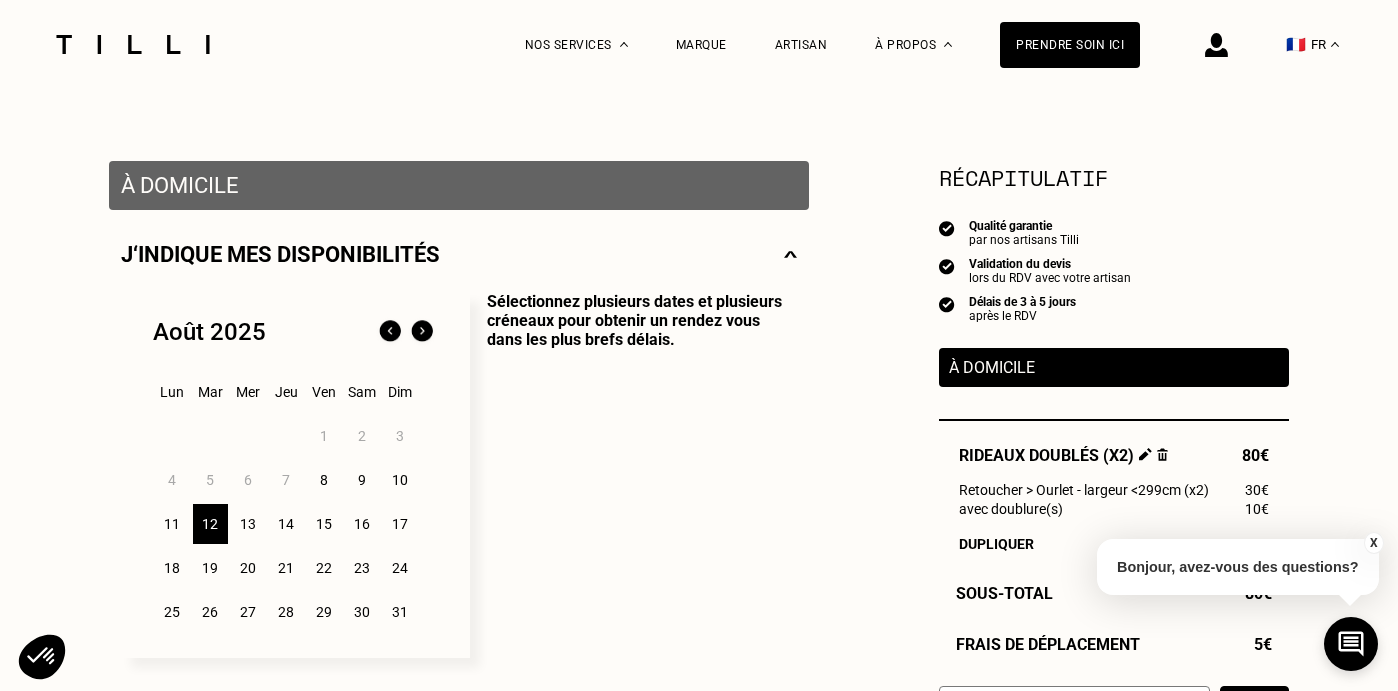 click on "11" at bounding box center (172, 524) 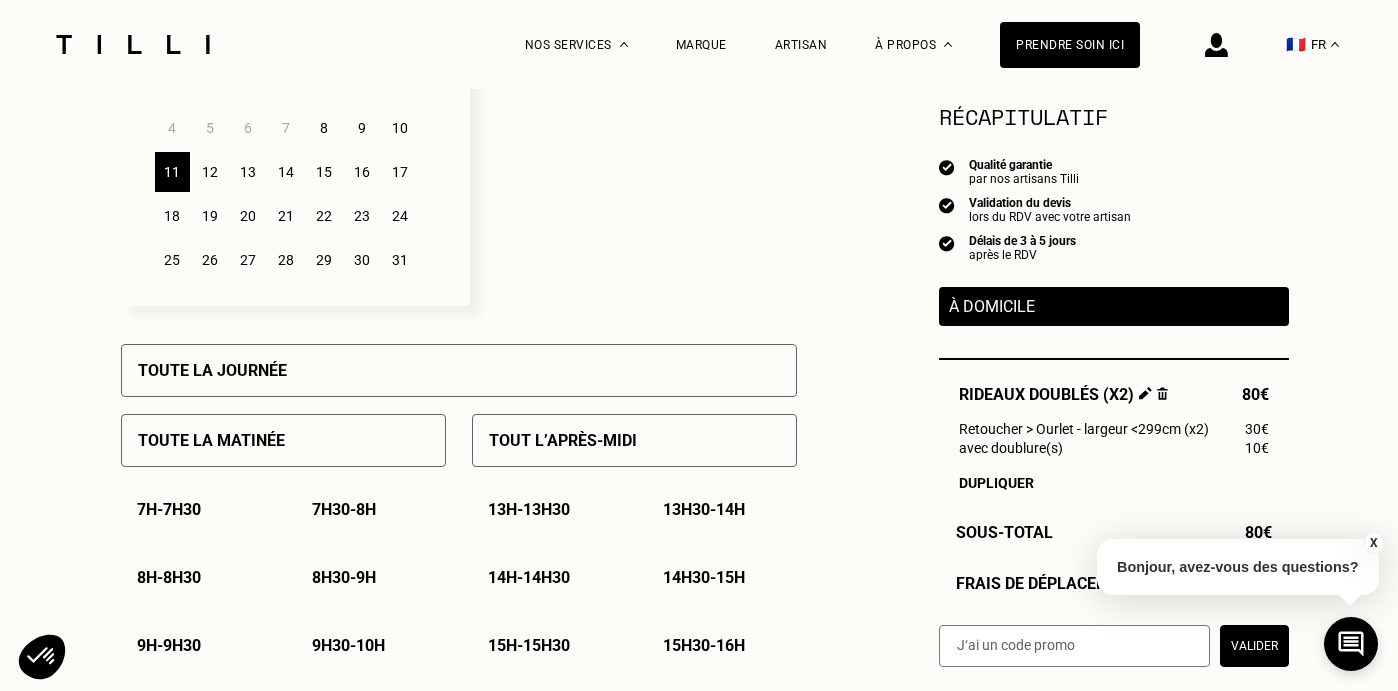 scroll, scrollTop: 687, scrollLeft: 1, axis: both 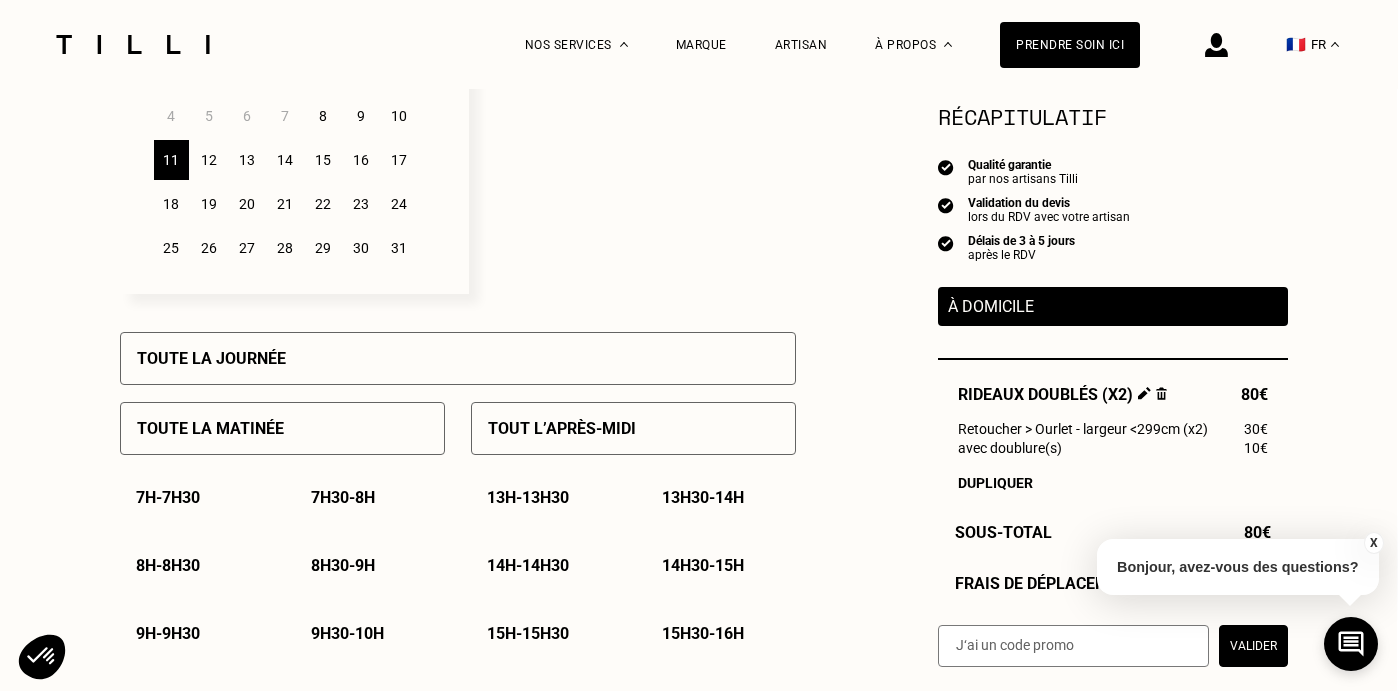 click on "Toute la journée" at bounding box center [211, 358] 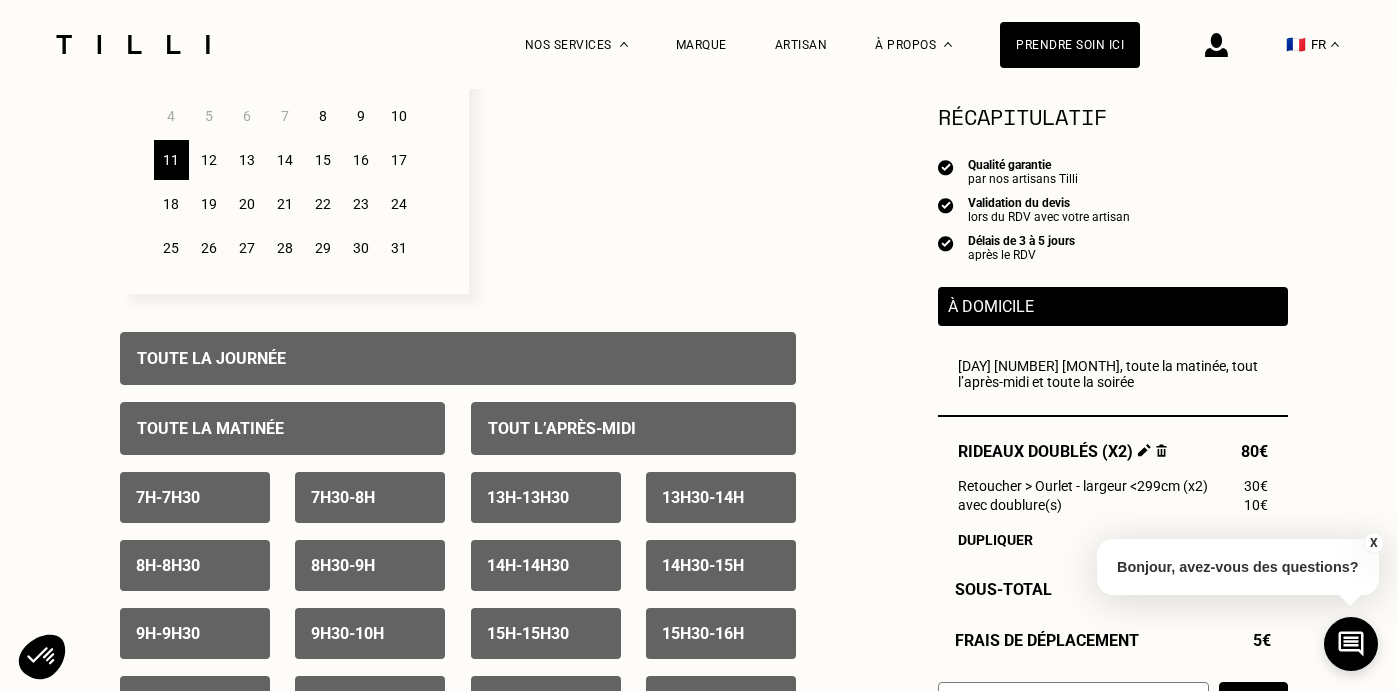 click on "12" at bounding box center (209, 160) 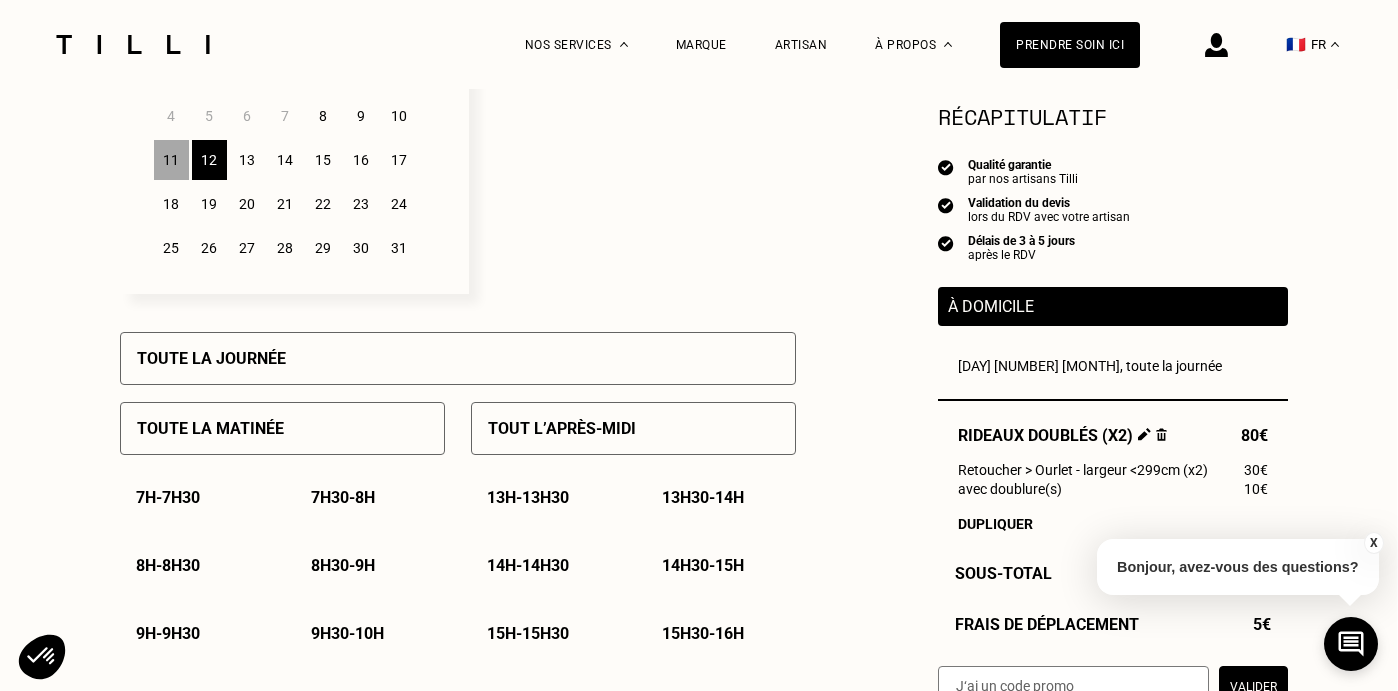click on "Toute la journée" at bounding box center (211, 358) 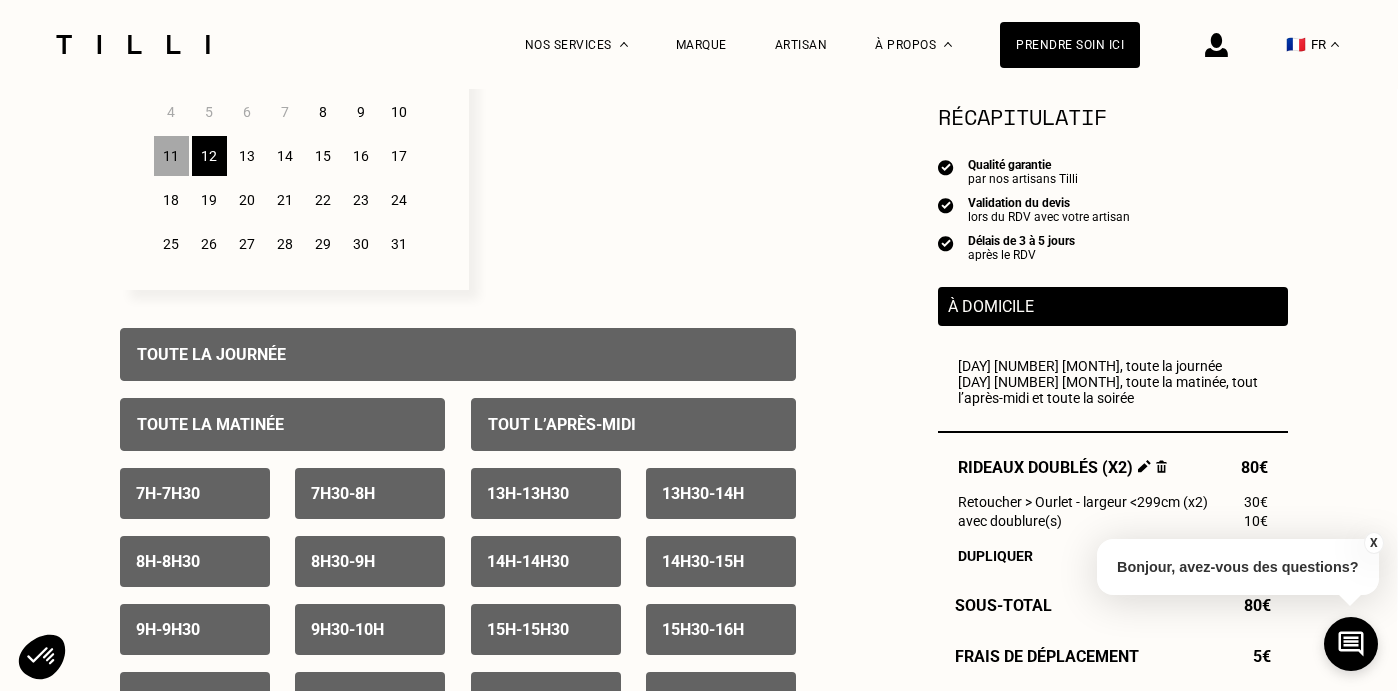 scroll, scrollTop: 570, scrollLeft: 1, axis: both 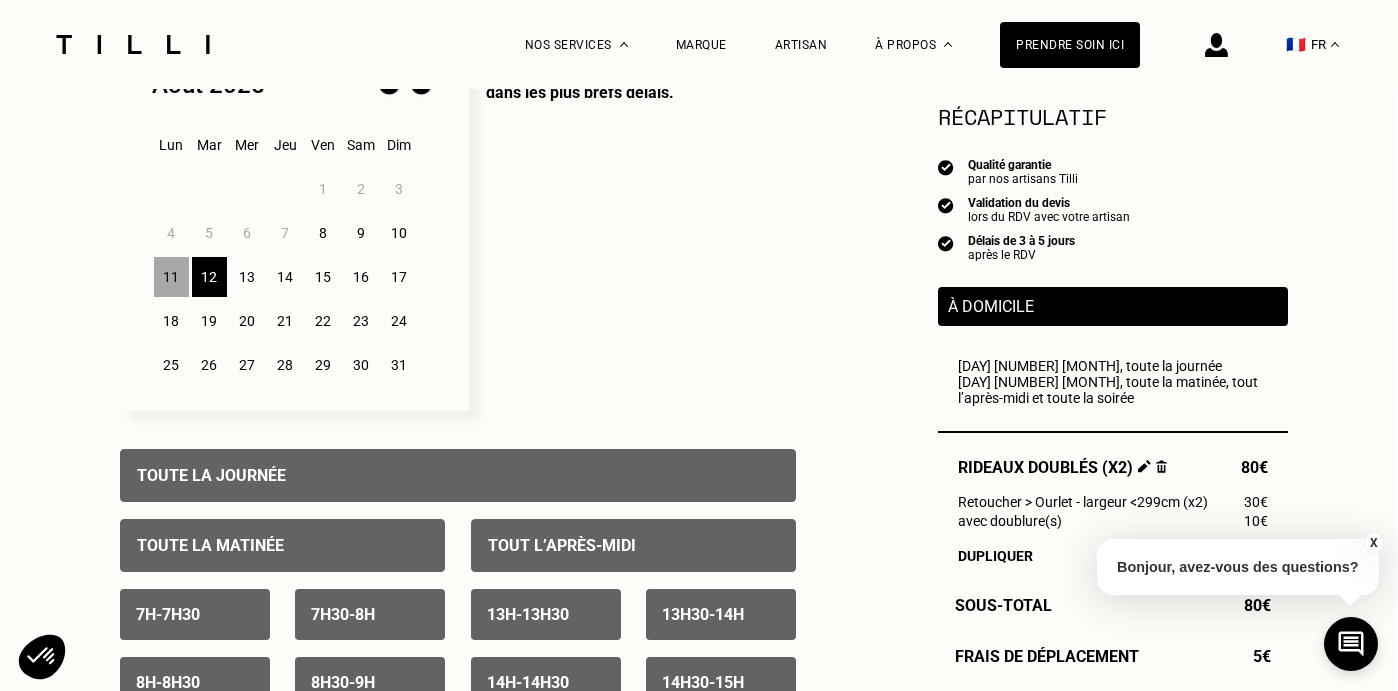 click on "12" at bounding box center (209, 277) 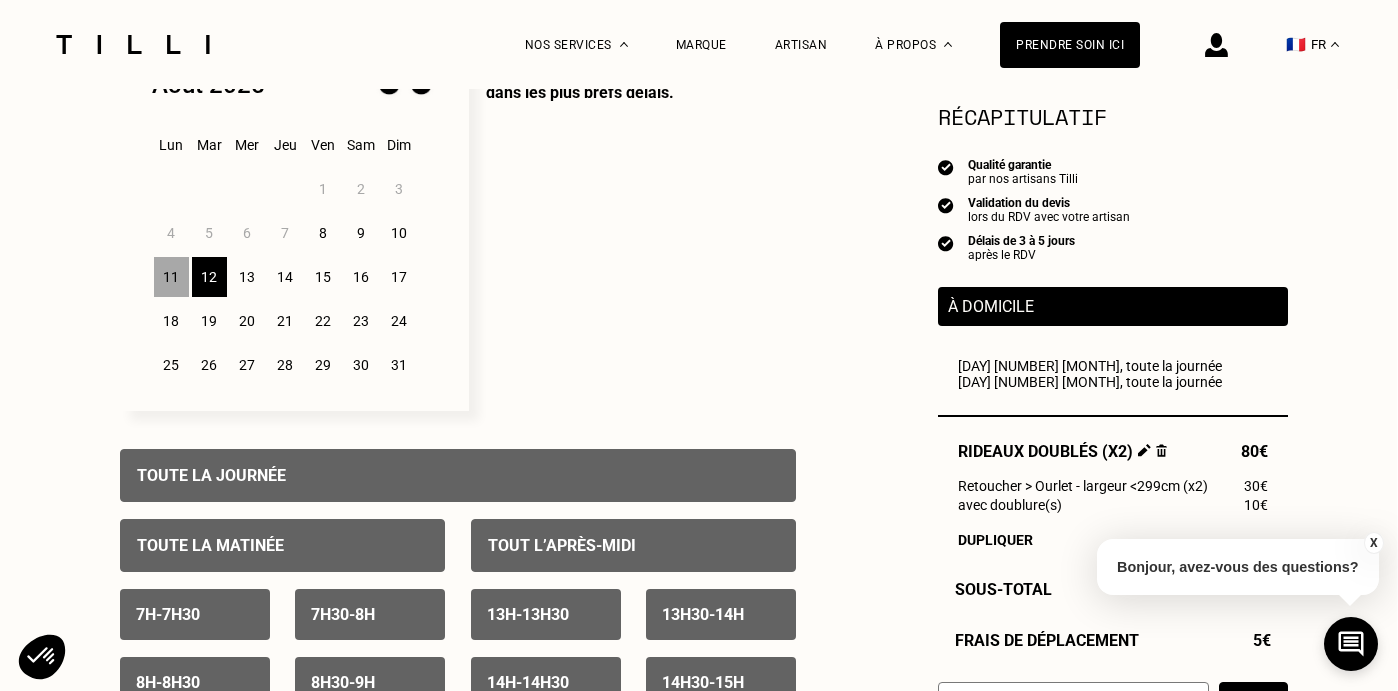 click on "12" at bounding box center [209, 277] 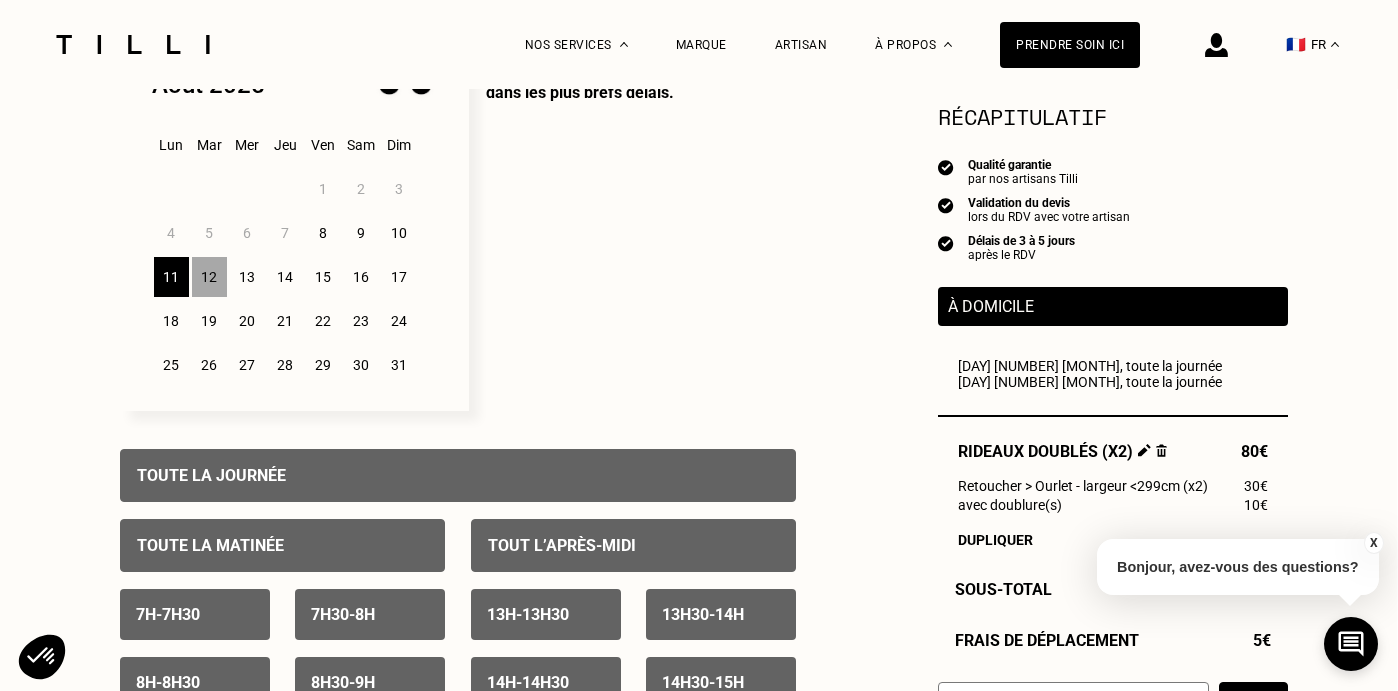 click on "12" at bounding box center (209, 277) 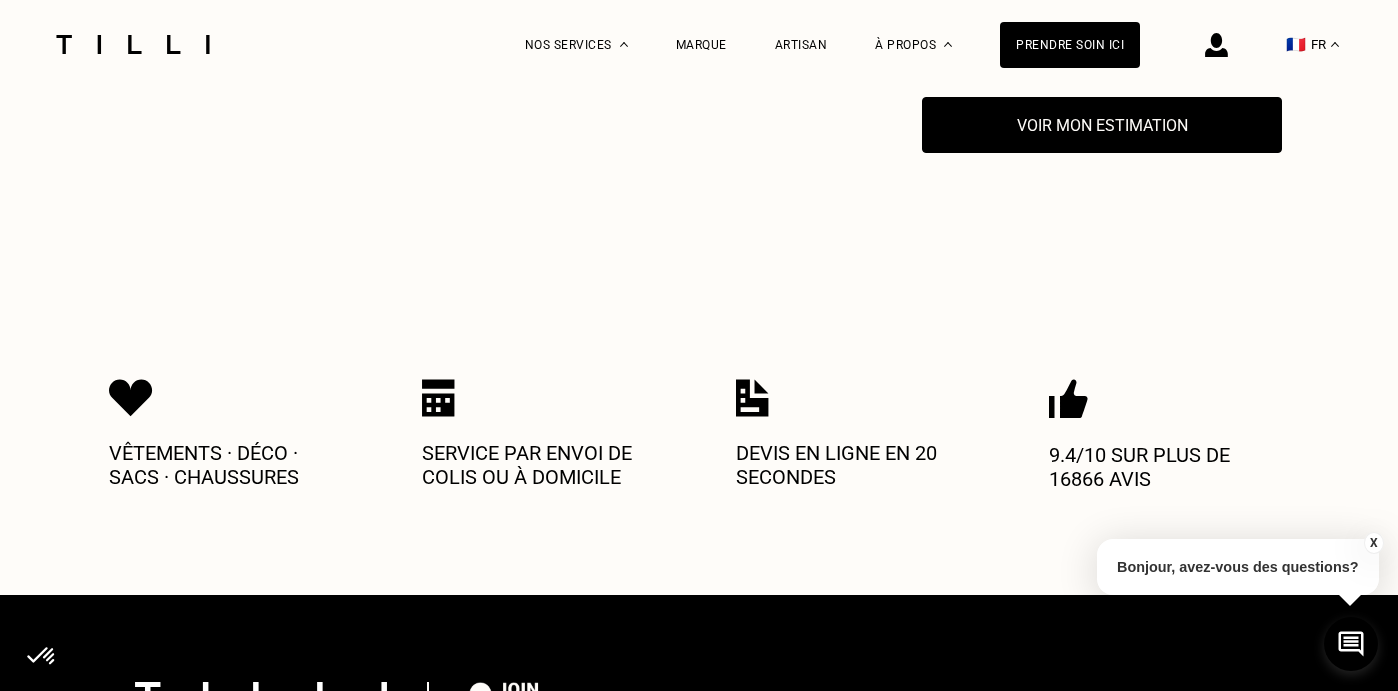 scroll, scrollTop: 685, scrollLeft: 0, axis: vertical 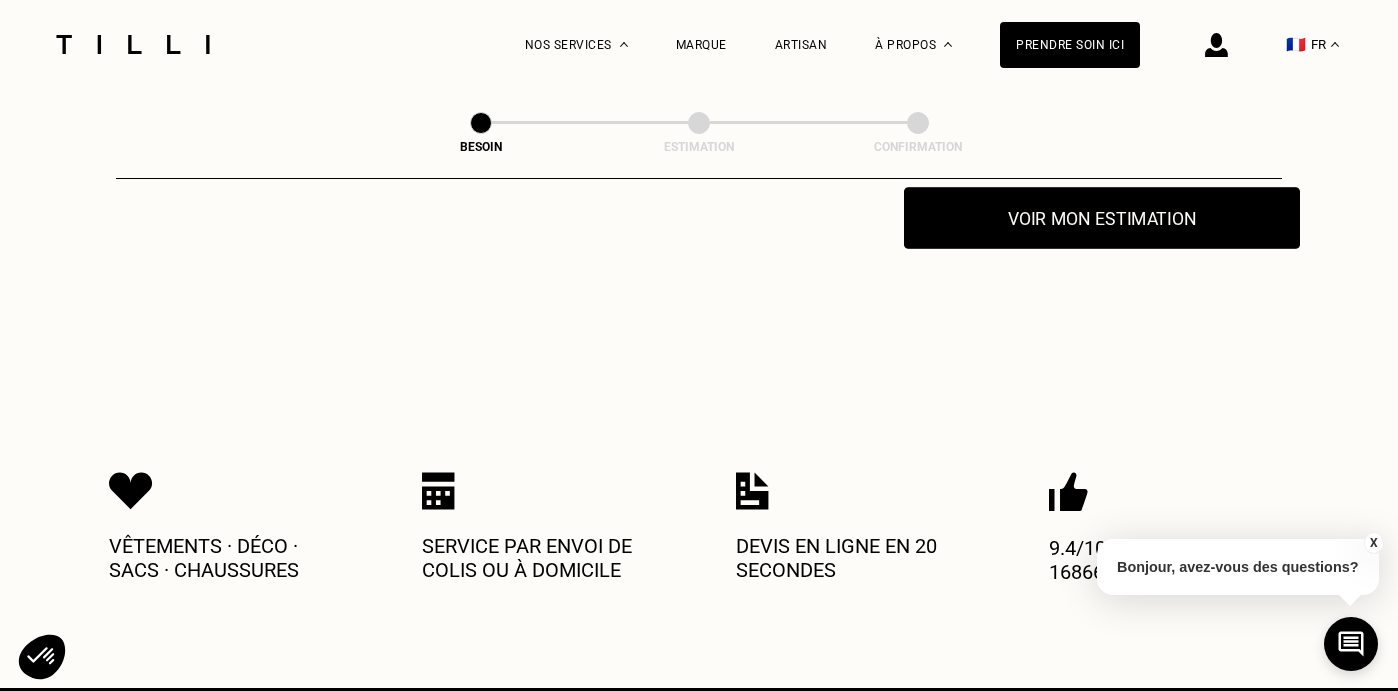 click on "Voir mon estimation" at bounding box center (1102, 218) 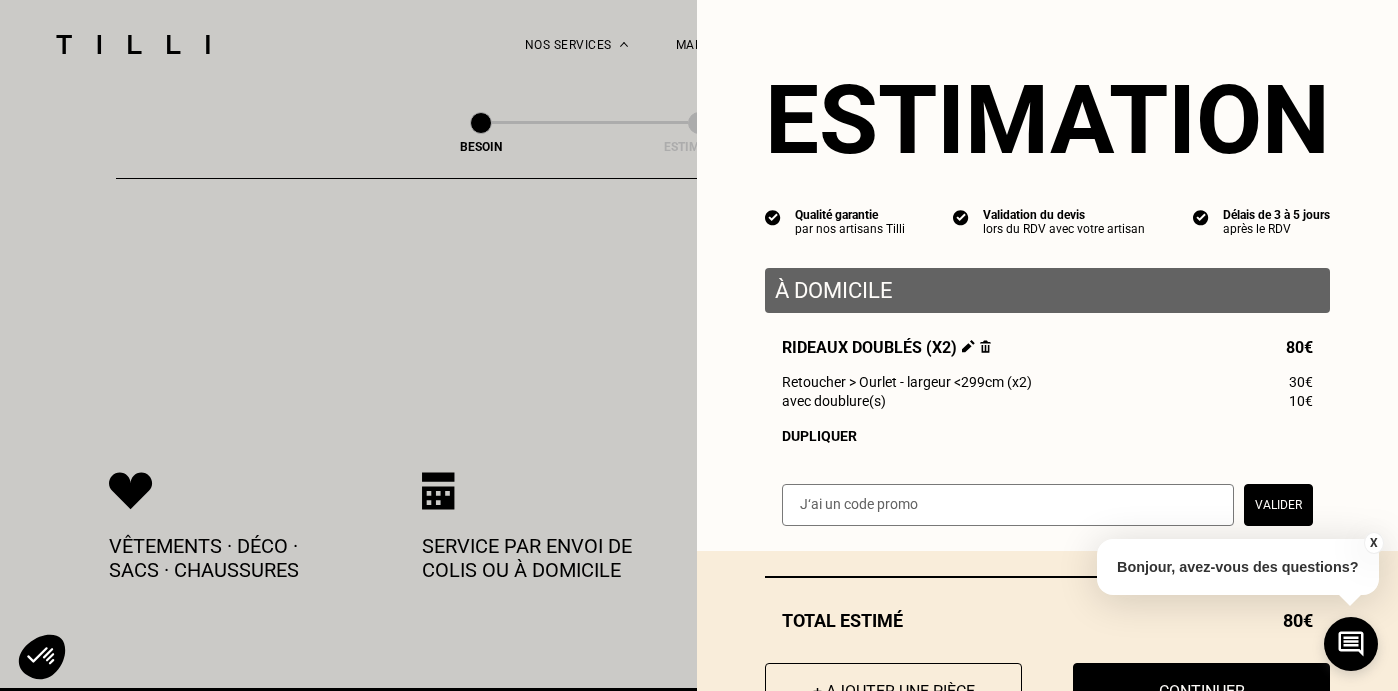 scroll, scrollTop: 77, scrollLeft: 0, axis: vertical 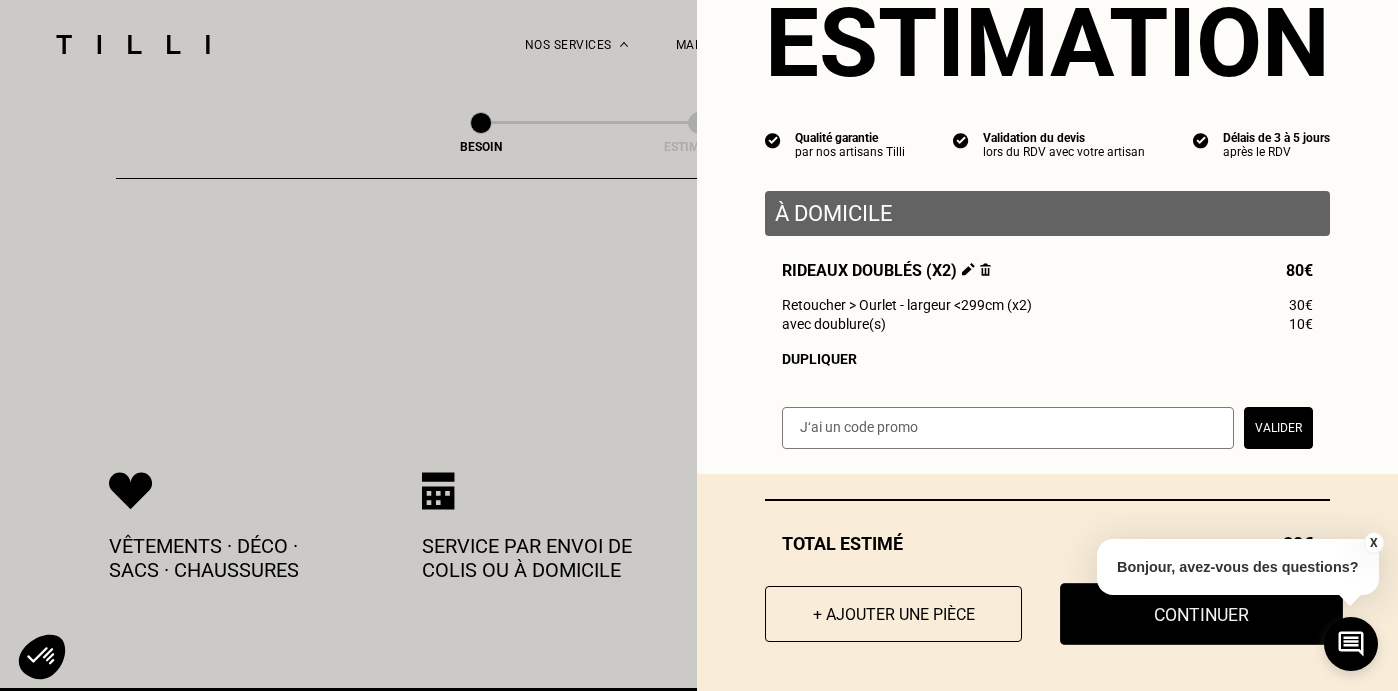 click on "Continuer" at bounding box center (1201, 614) 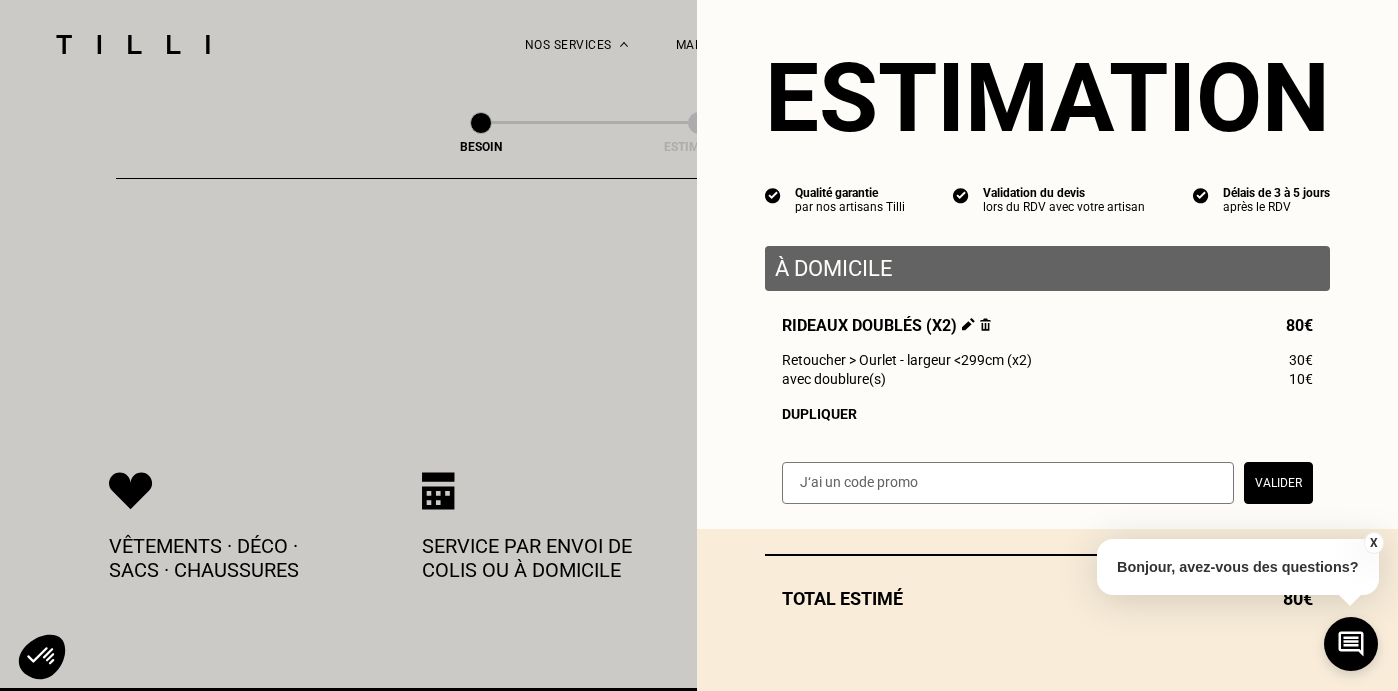 select on "FR" 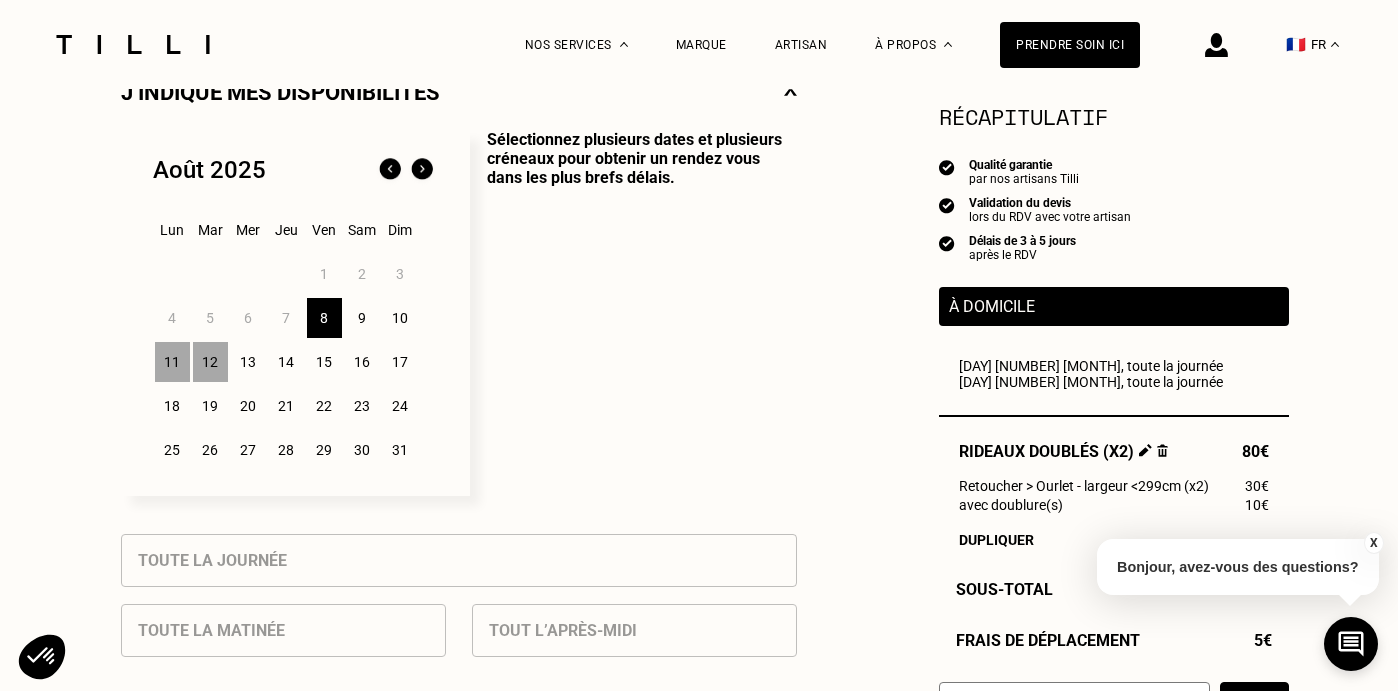 scroll, scrollTop: 508, scrollLeft: 0, axis: vertical 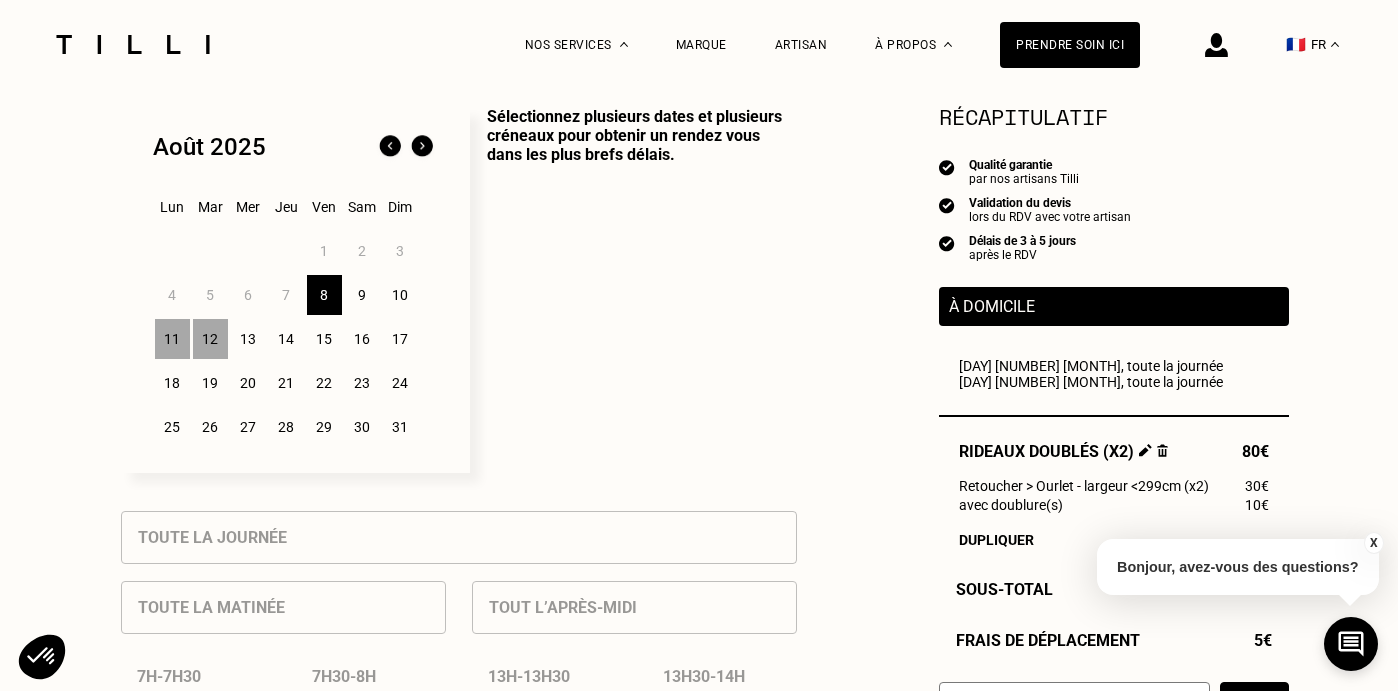 click on "12" at bounding box center [210, 339] 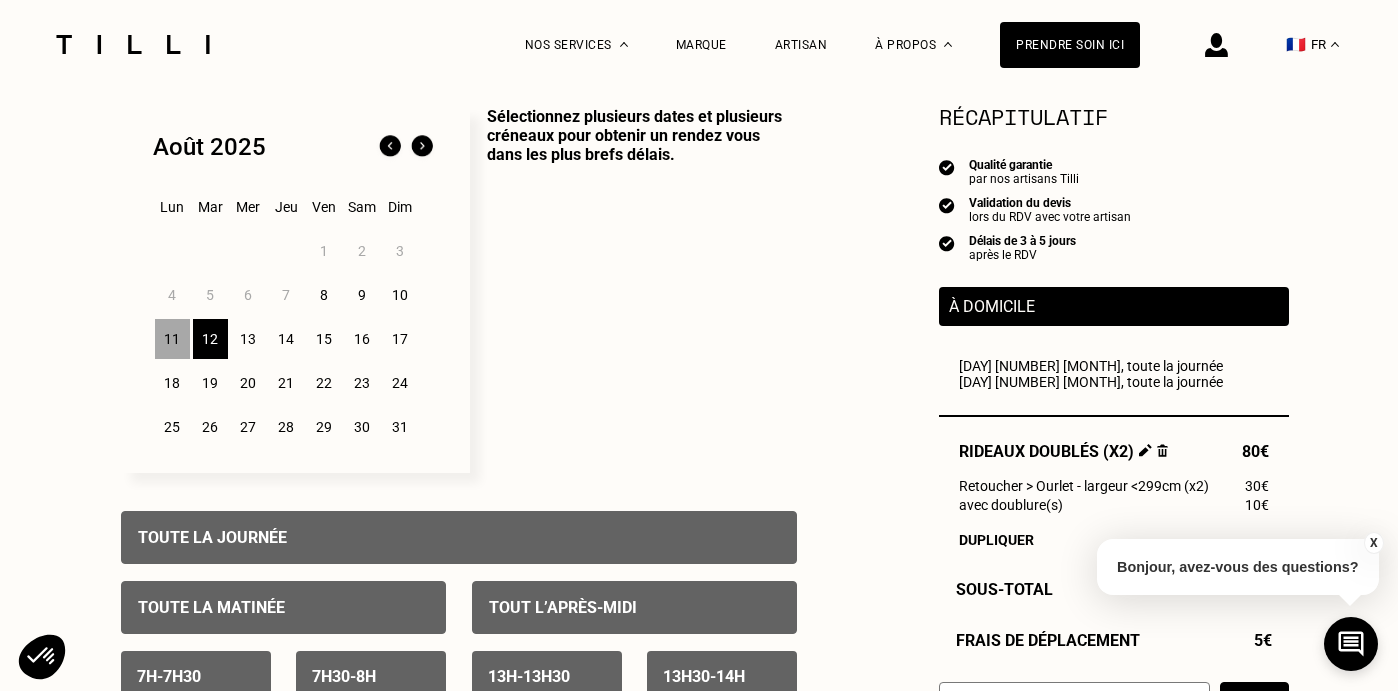 click on "11" at bounding box center [172, 339] 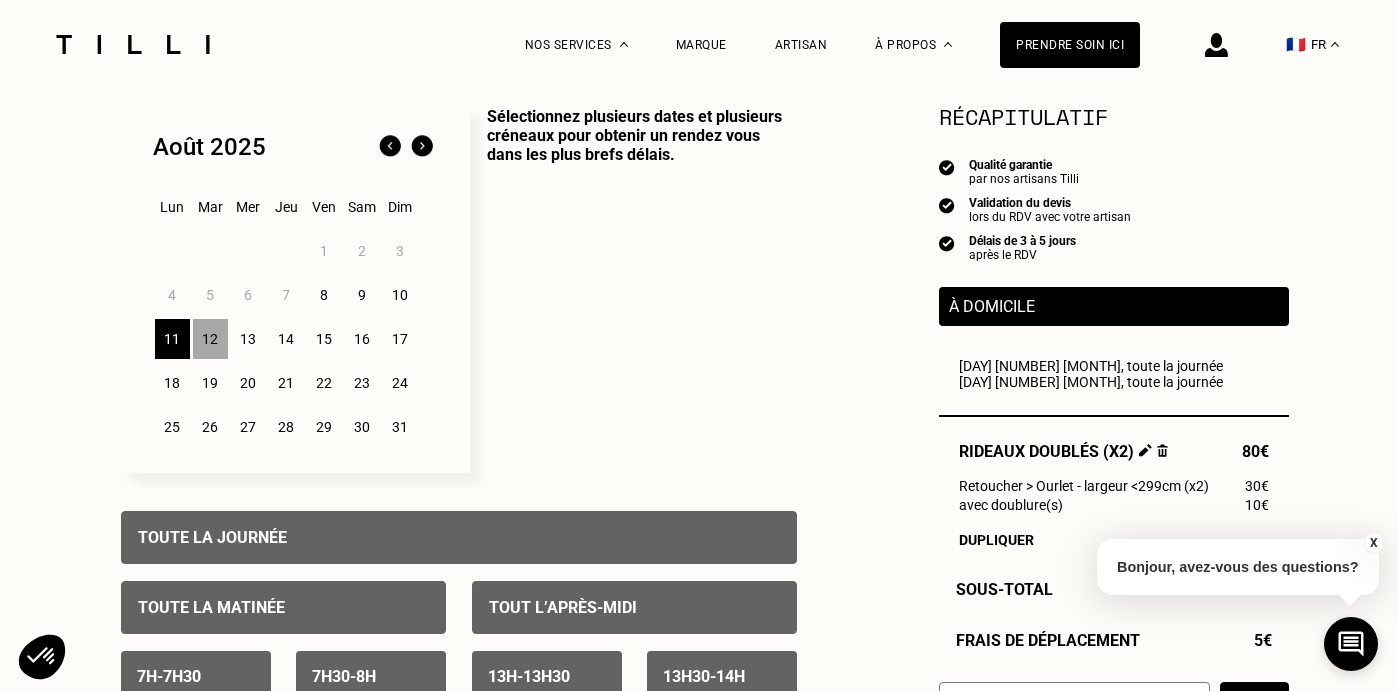 click on "11" at bounding box center (172, 339) 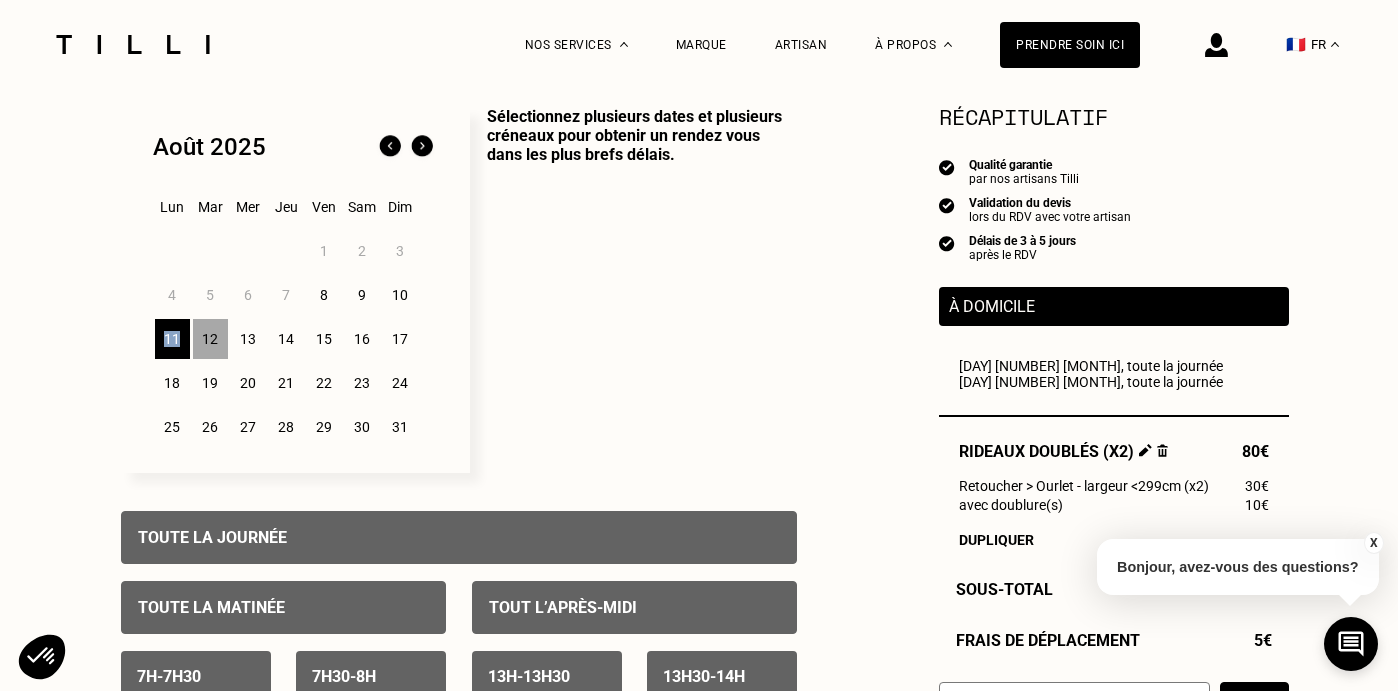 click on "11" at bounding box center [172, 339] 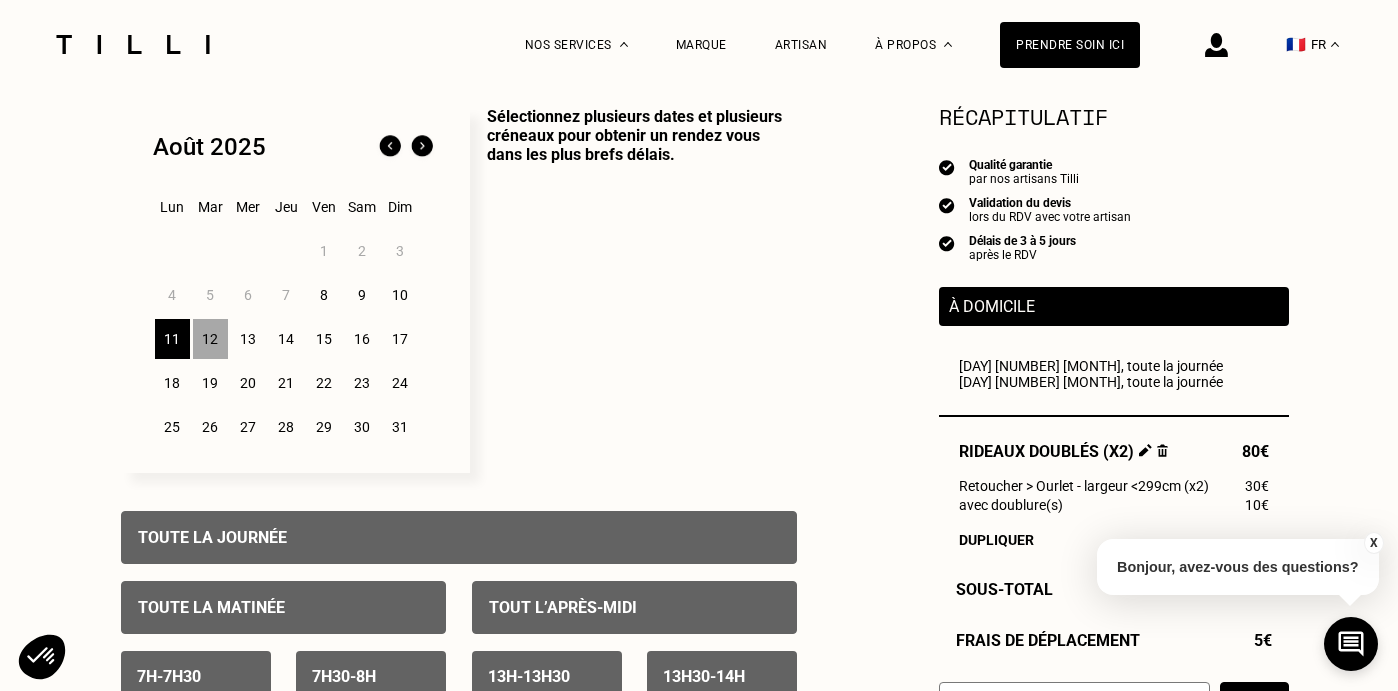 click on "12" at bounding box center (210, 339) 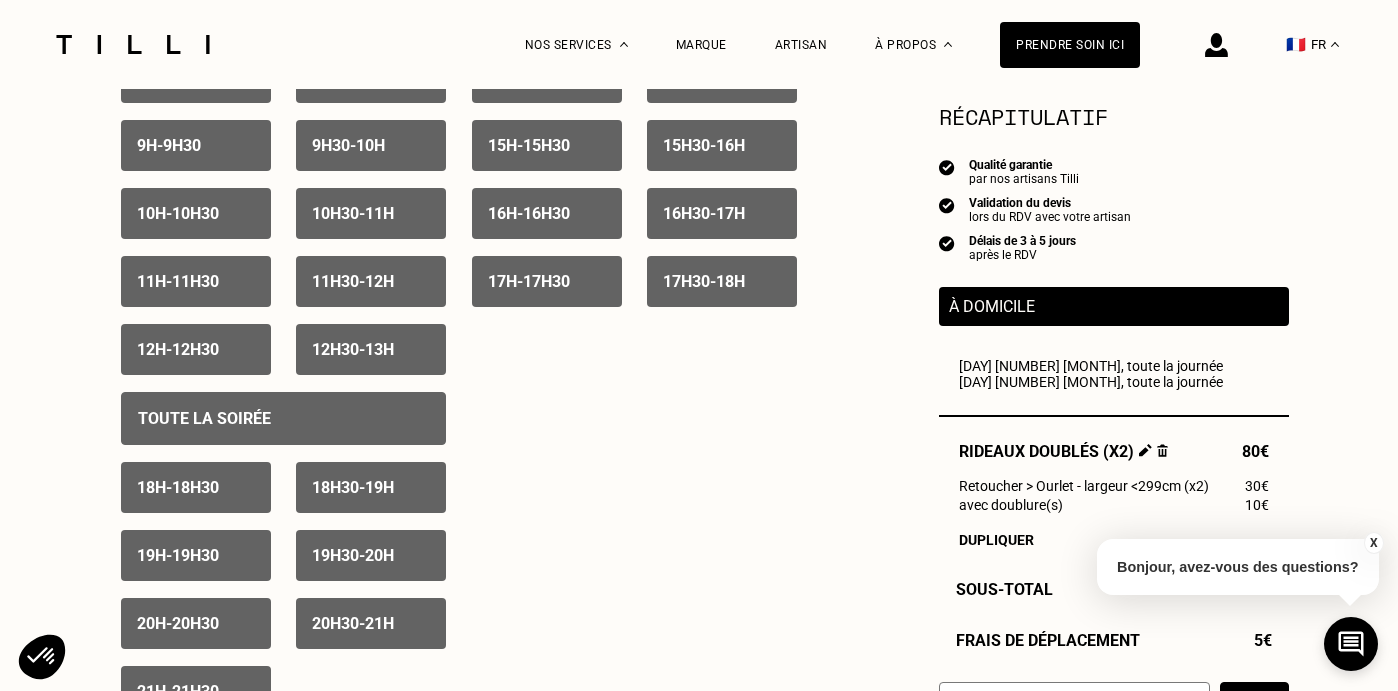 scroll, scrollTop: 746, scrollLeft: 0, axis: vertical 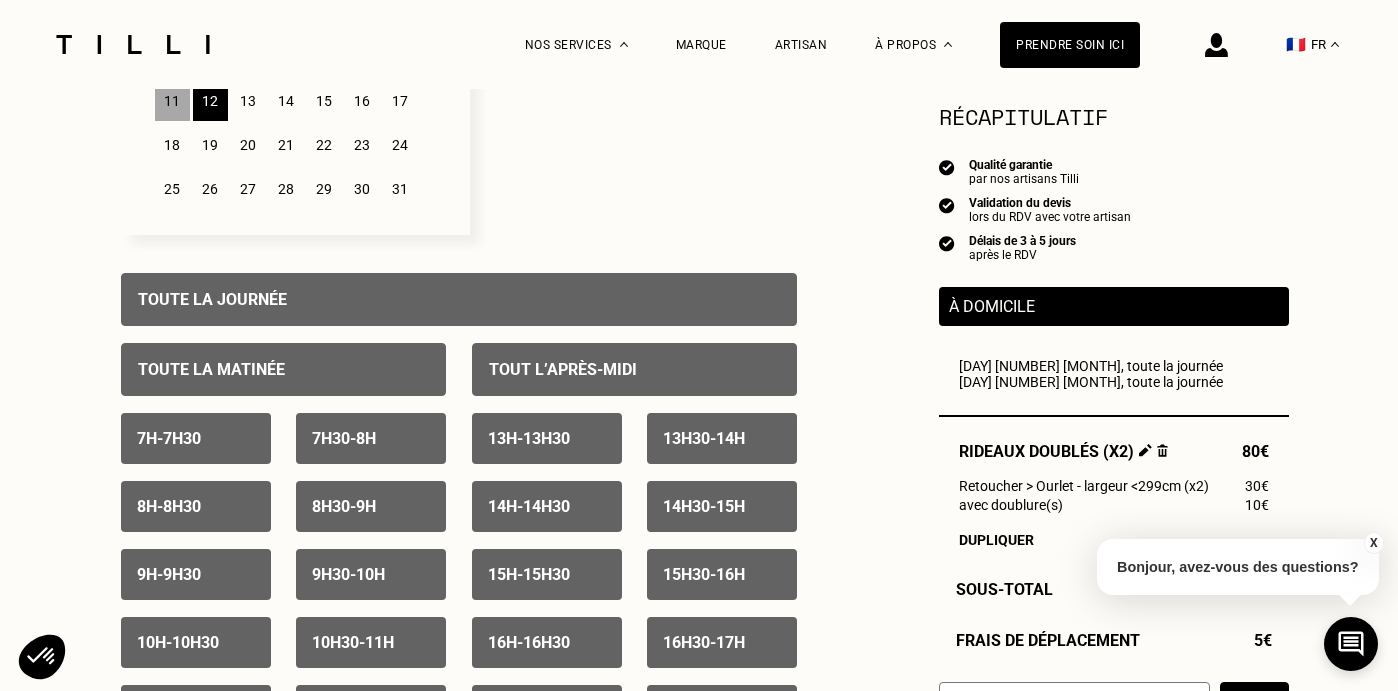 click on "Toute la journée" at bounding box center (212, 299) 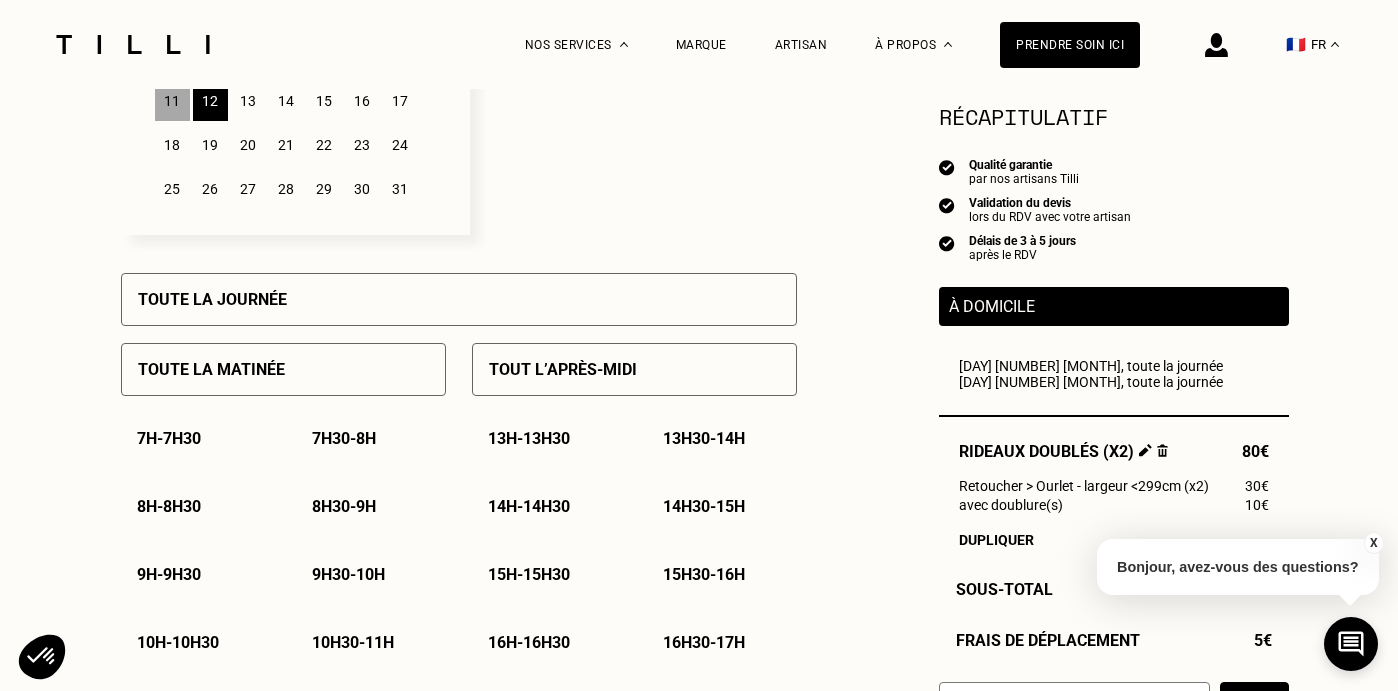 click on "11" at bounding box center [172, 101] 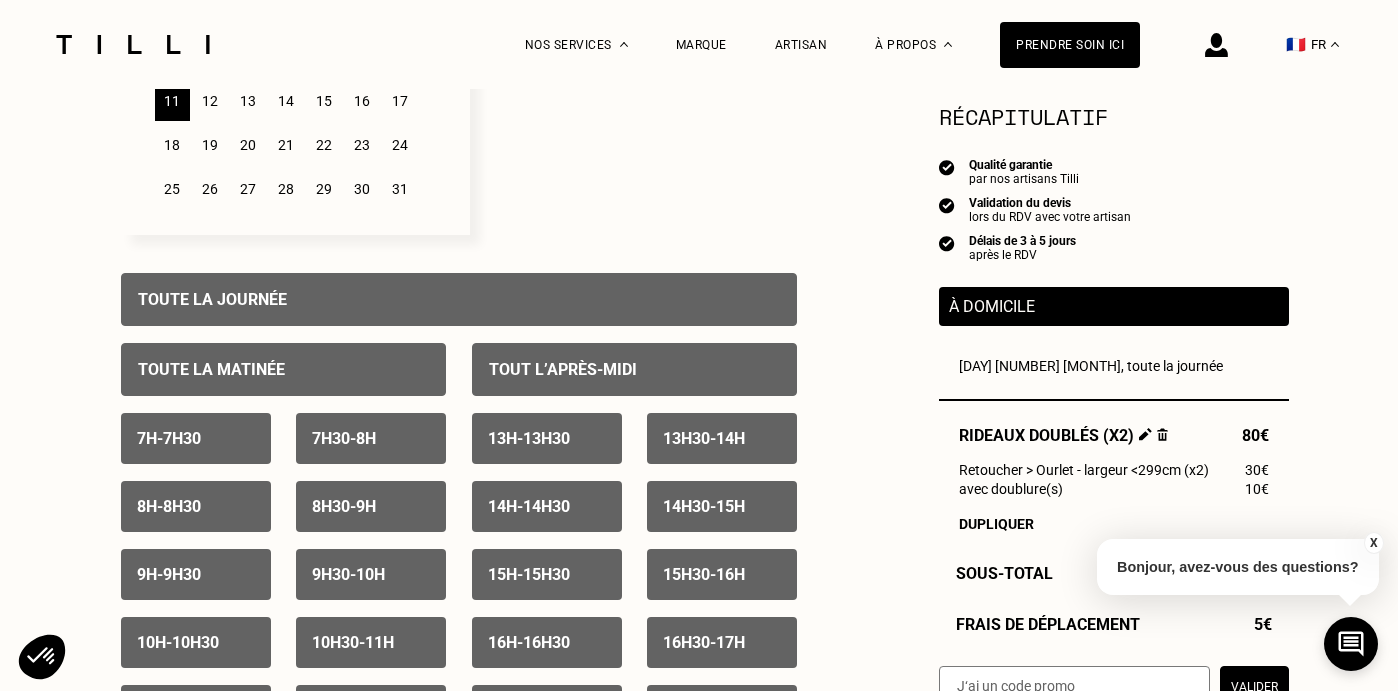 click on "13" at bounding box center (248, 101) 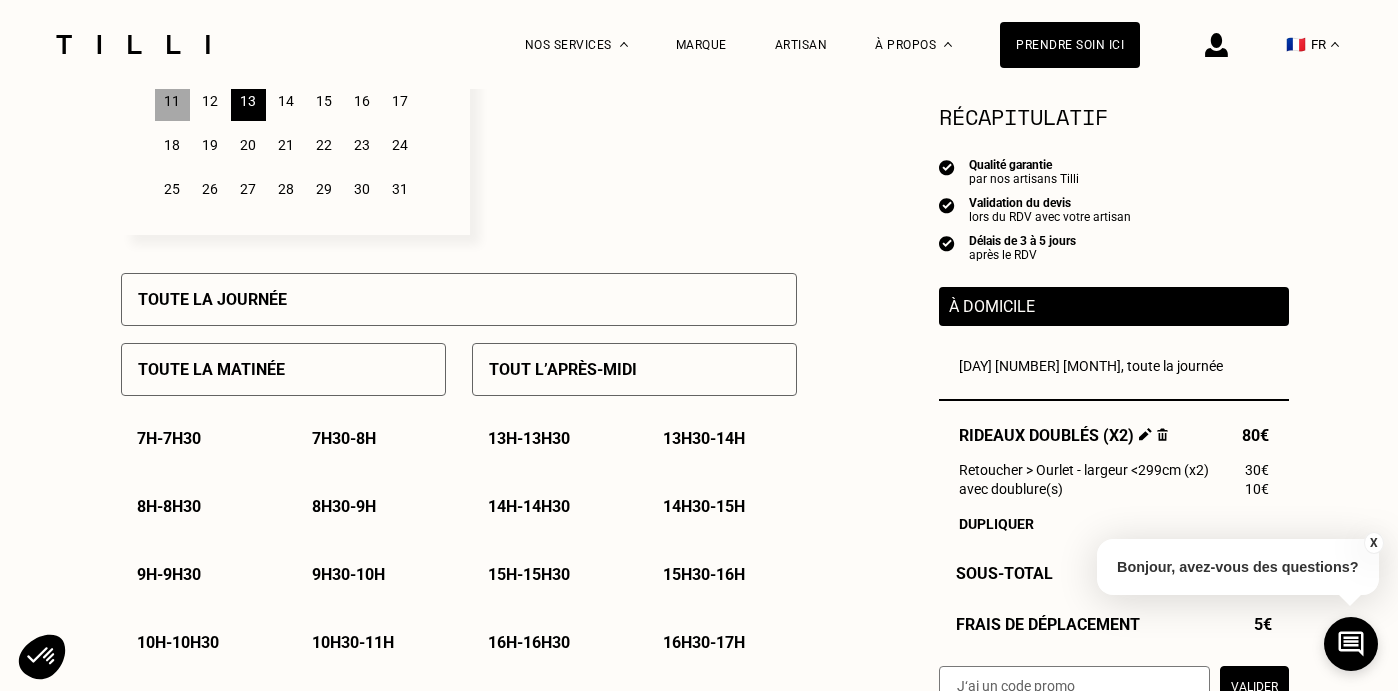 click on "Toute la matinée" at bounding box center (211, 369) 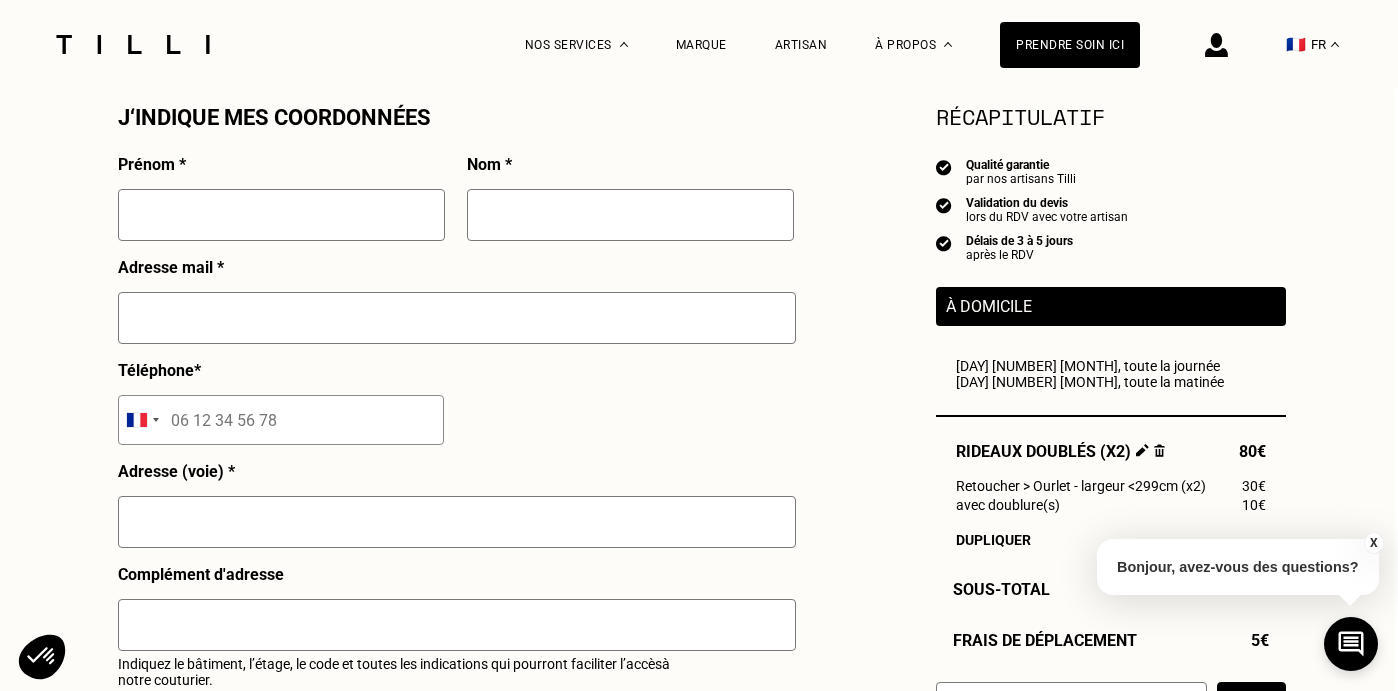 scroll, scrollTop: 1844, scrollLeft: 3, axis: both 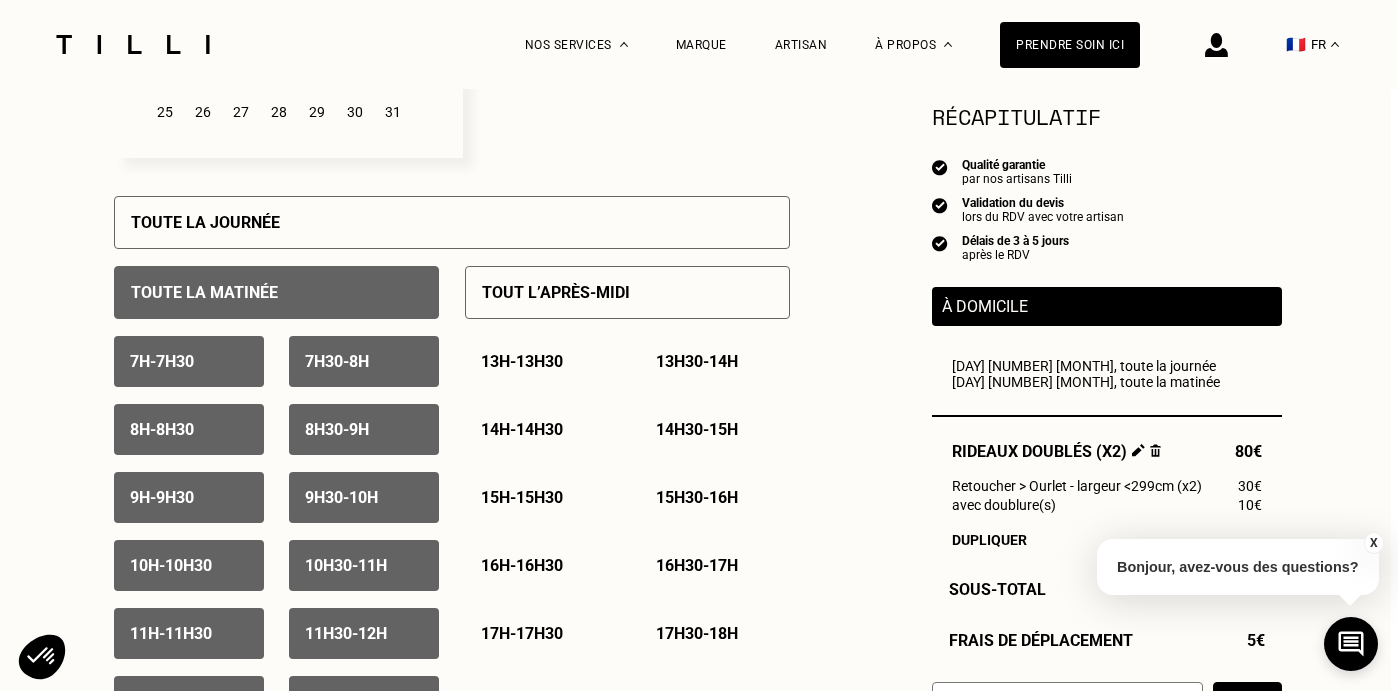 click on "[TIME] - [TIME]" at bounding box center [189, 361] 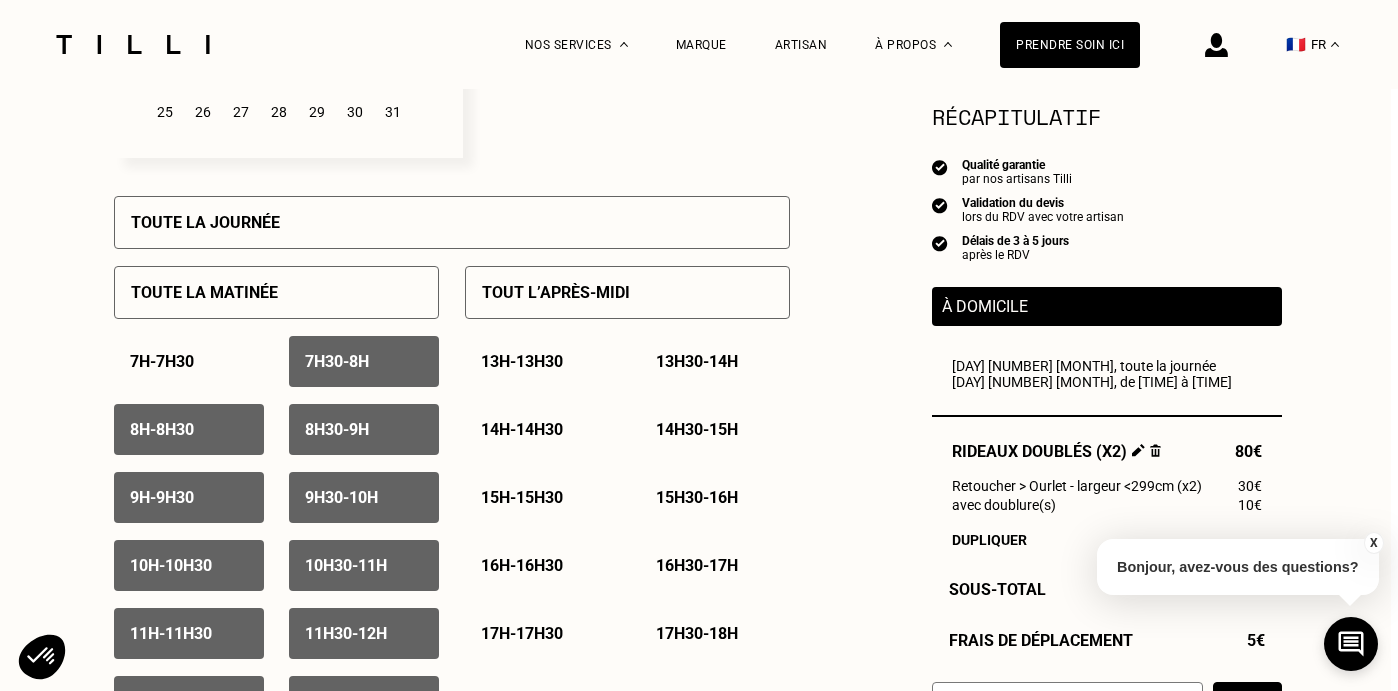 click on "[TIME] - [TIME]" at bounding box center [337, 361] 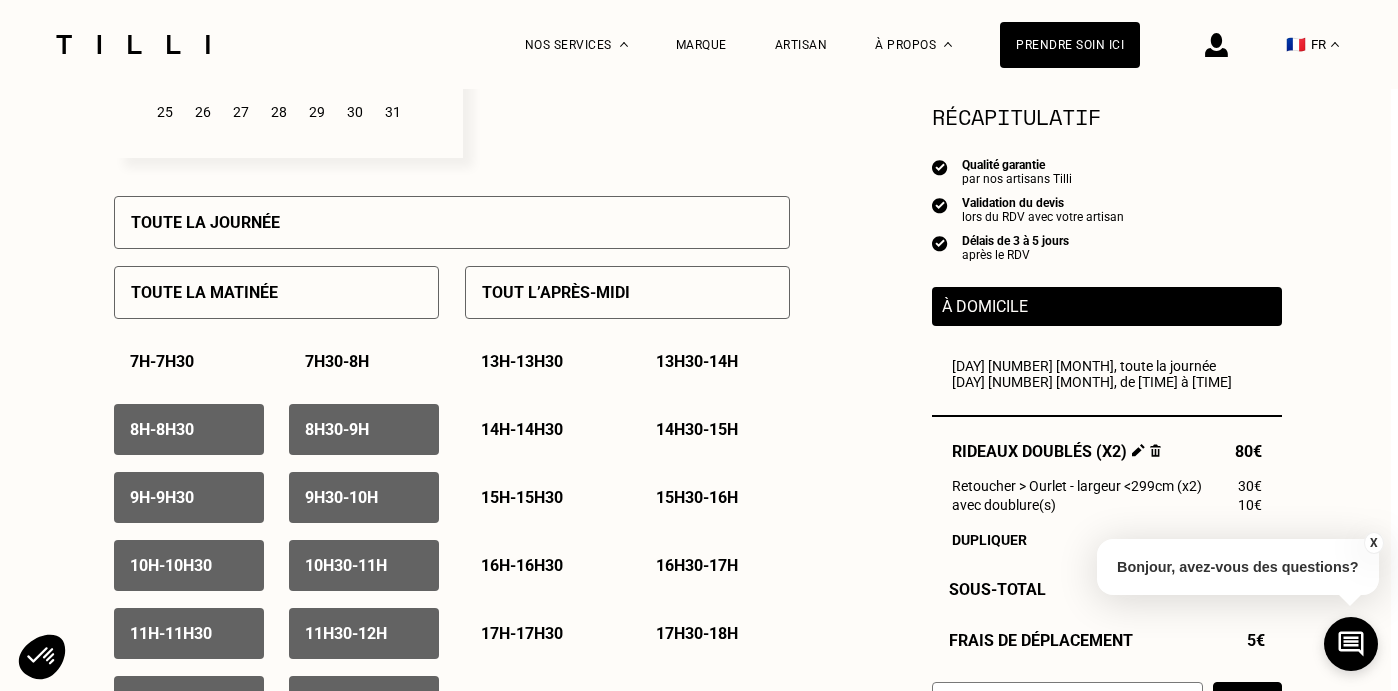 click on "[TIME] - [TIME]" at bounding box center (189, 429) 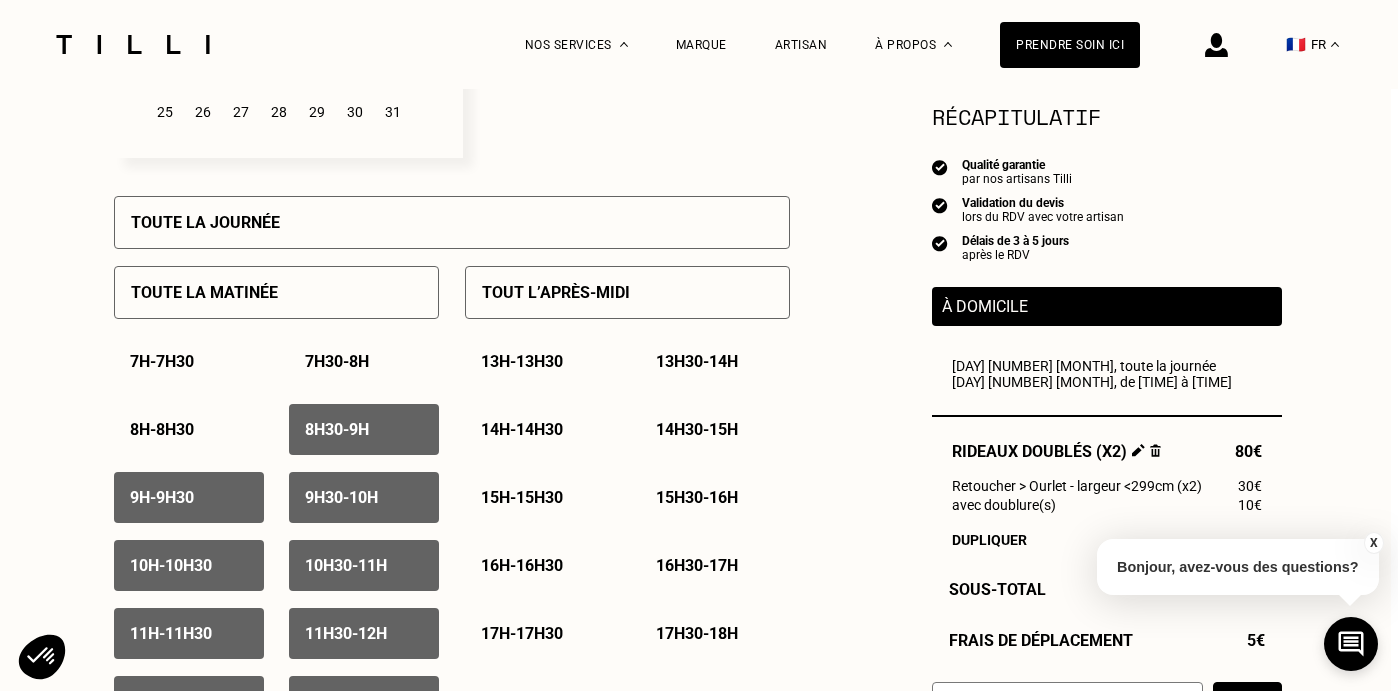 click on "[TIME] - [TIME]" at bounding box center [337, 429] 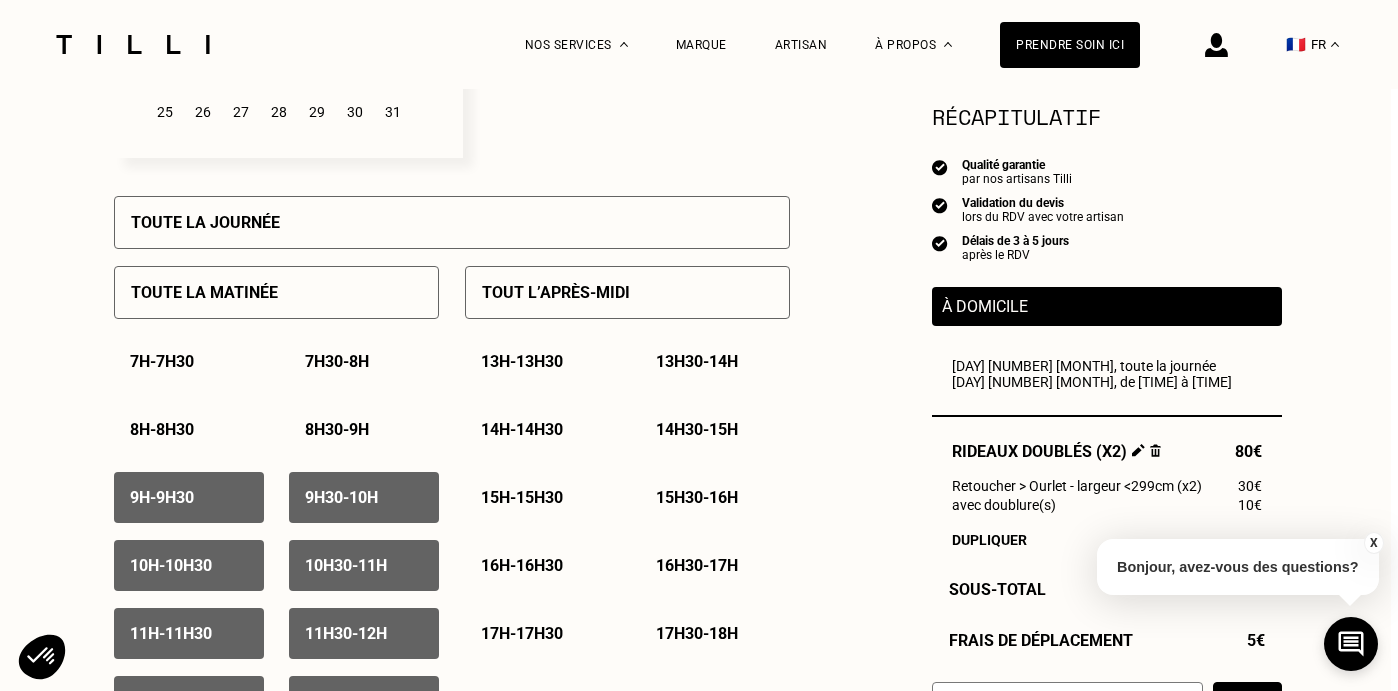 click on "[TIME] - [TIME]" at bounding box center [189, 497] 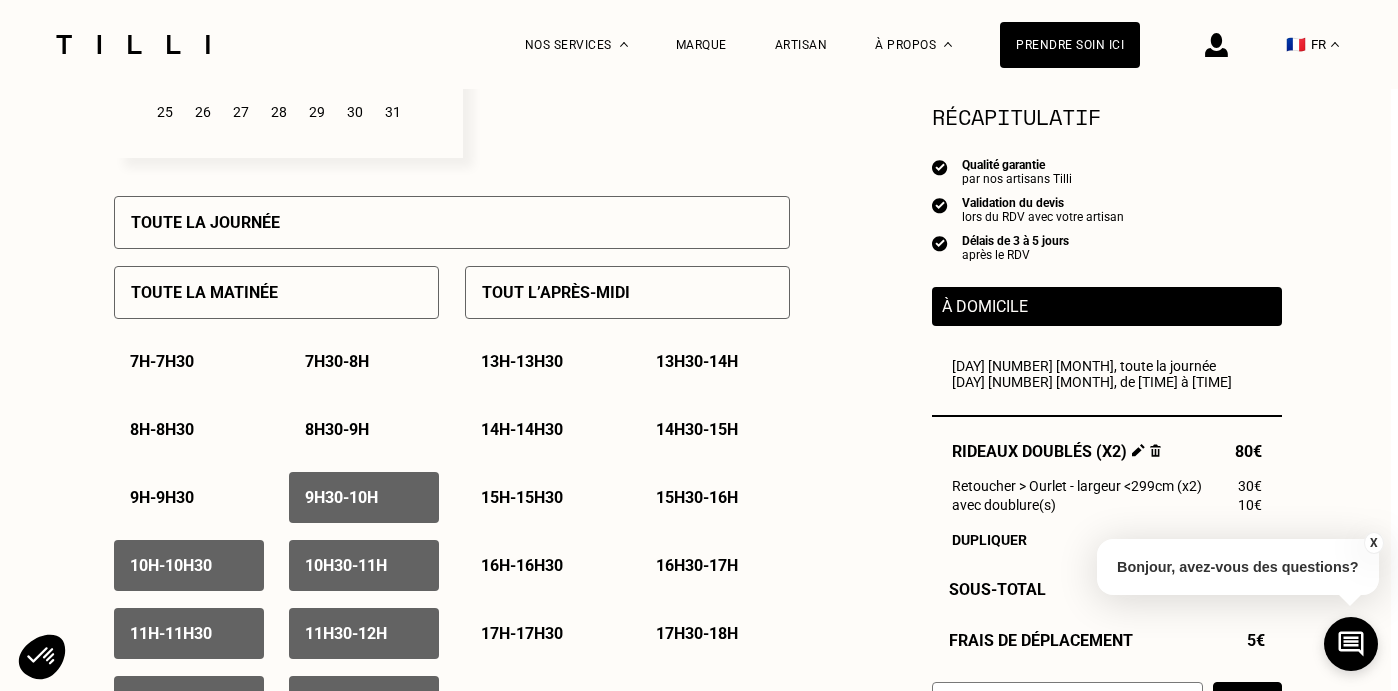 click on "[TIME] - [TIME]" at bounding box center [341, 497] 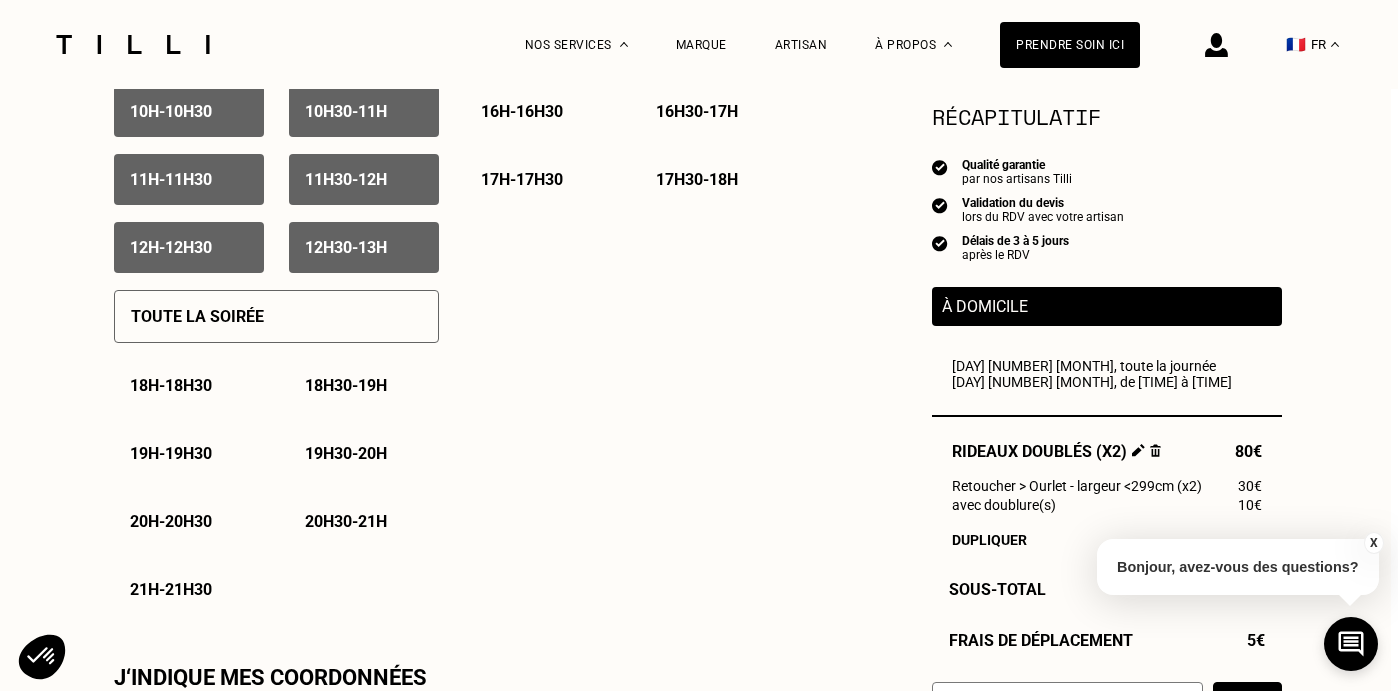 scroll, scrollTop: 1276, scrollLeft: 7, axis: both 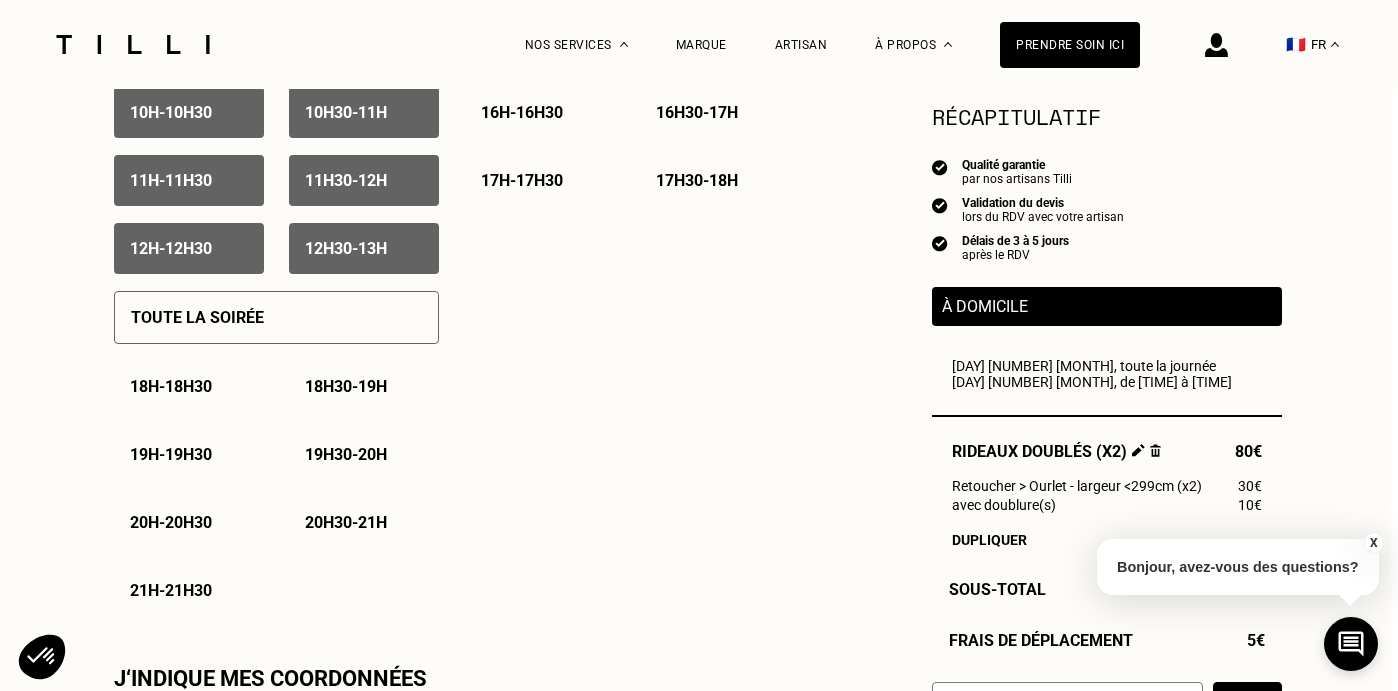 click on "18h  -  18h30" at bounding box center [171, 386] 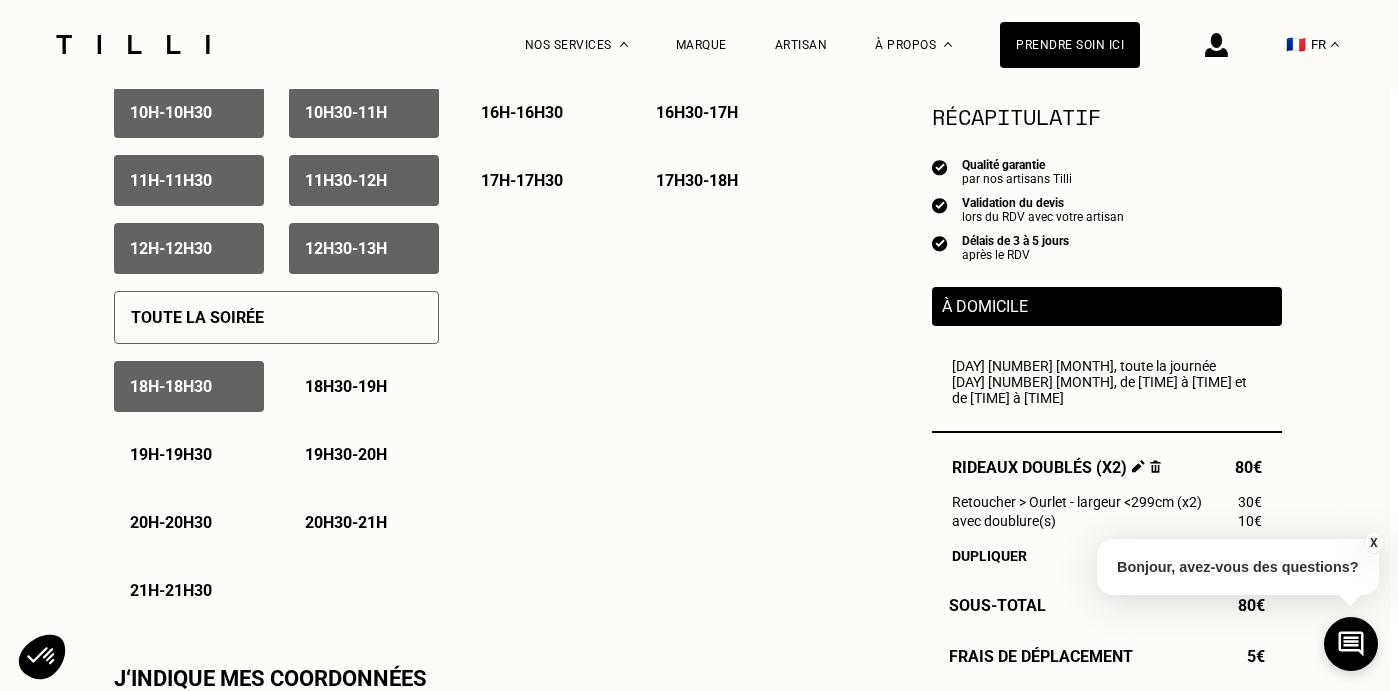 click on "[TIME] - [TIME]" at bounding box center [346, 386] 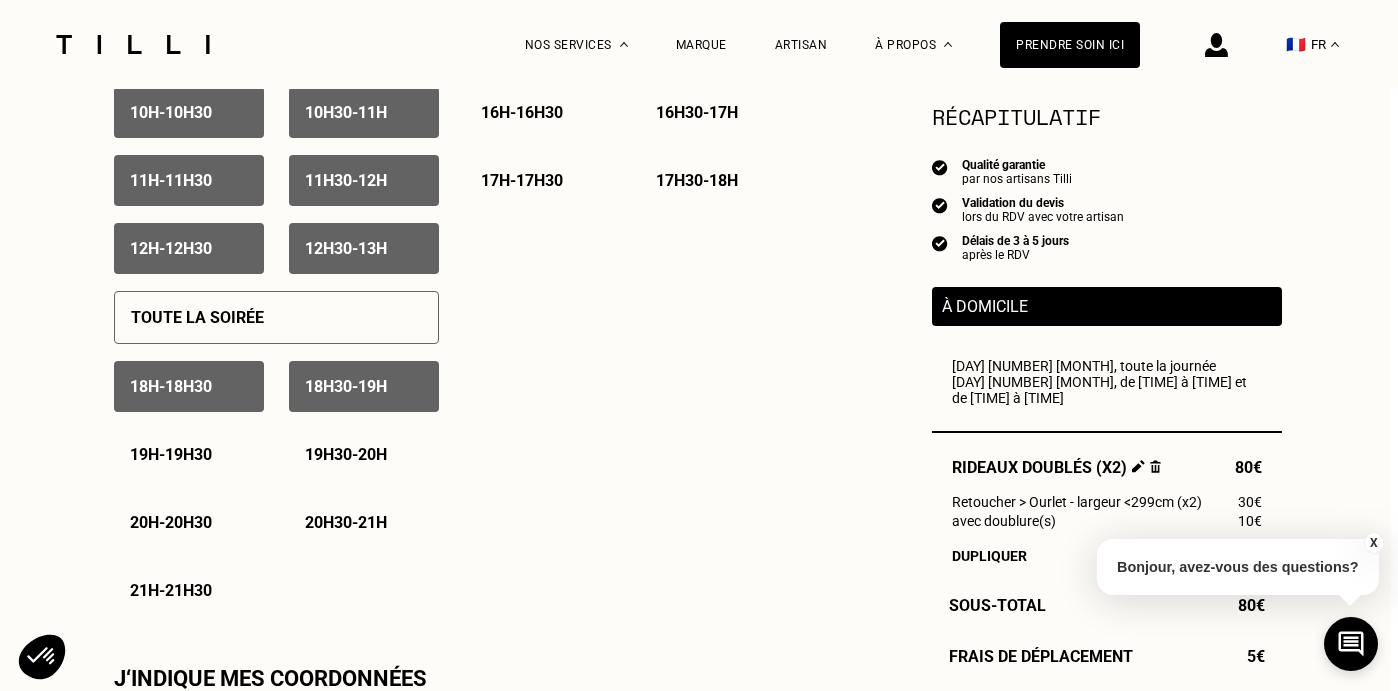 click on "19h  -  19h30" at bounding box center [171, 454] 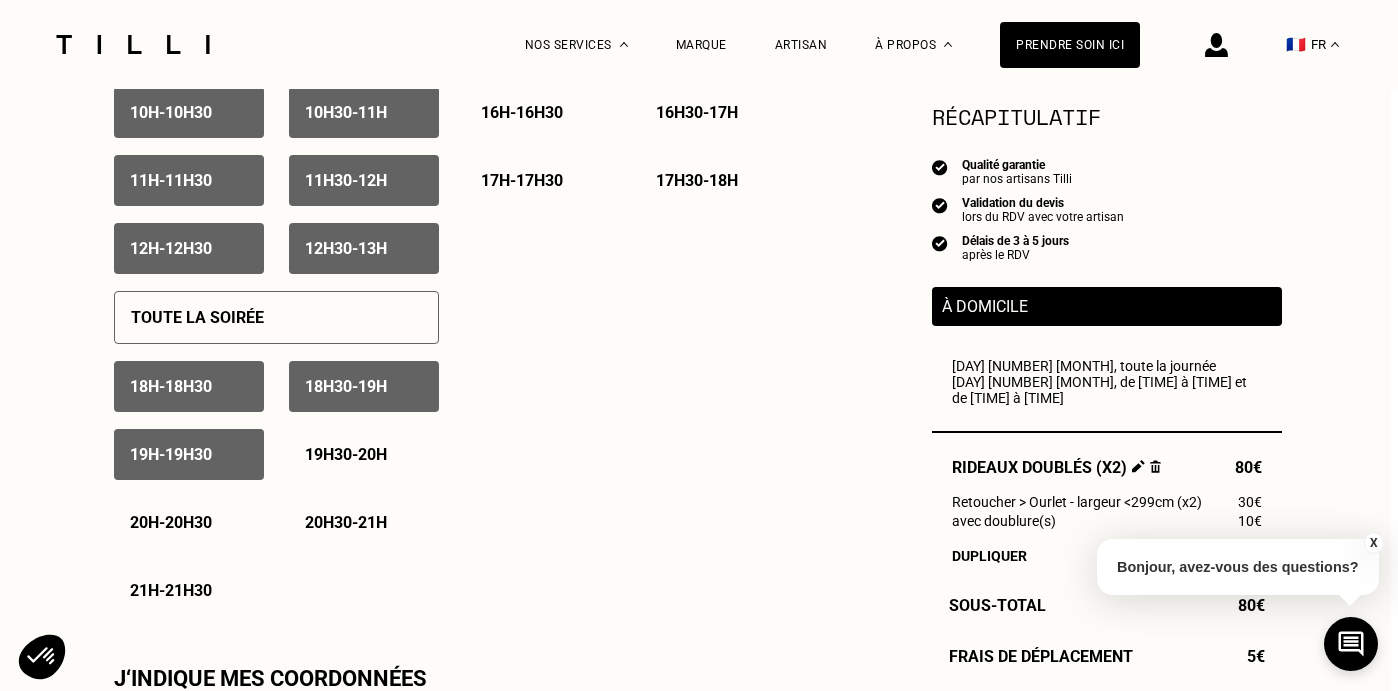 click on "[TIME] - [TIME]" at bounding box center [364, 454] 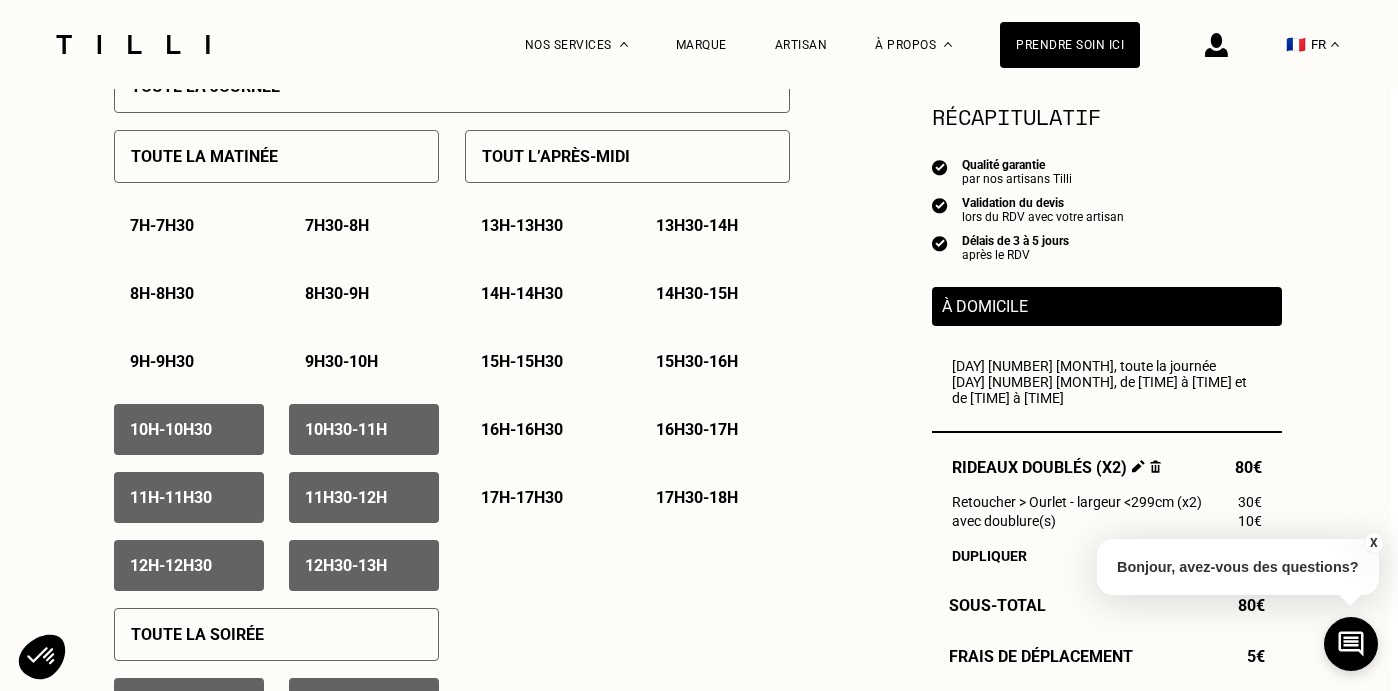 scroll, scrollTop: 407, scrollLeft: 7, axis: both 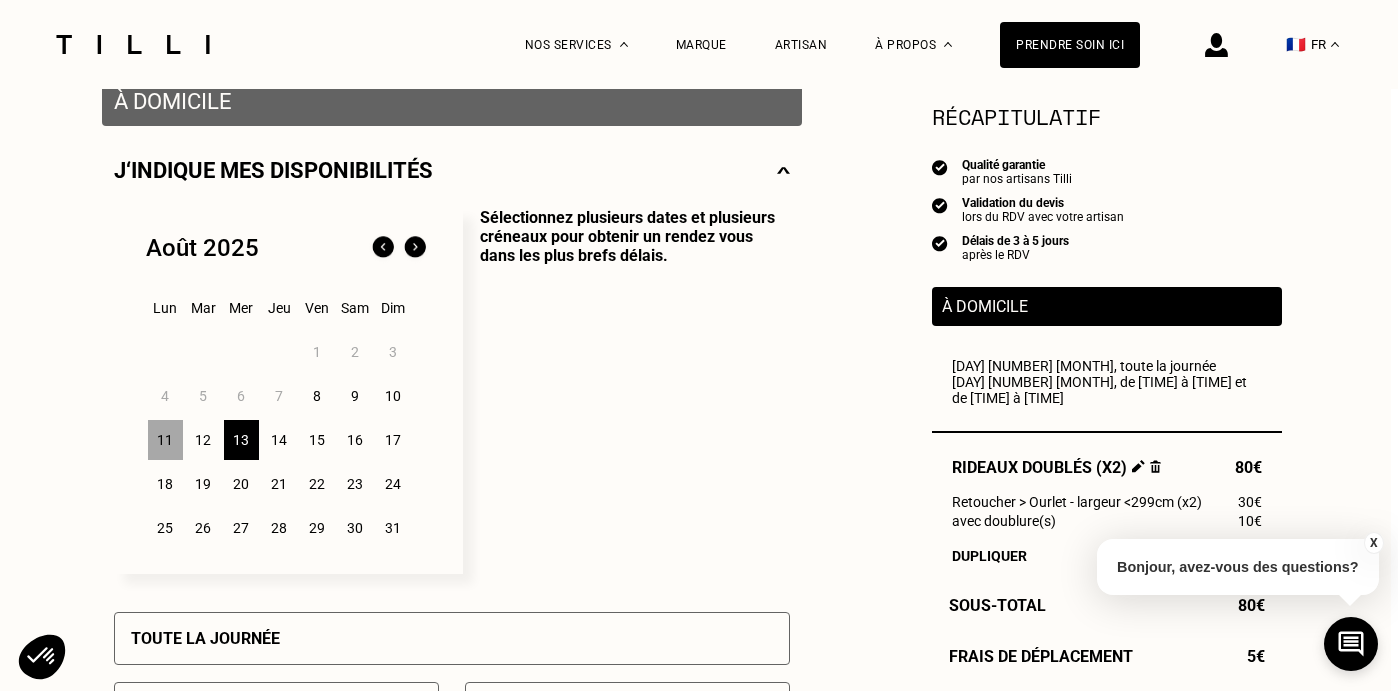 click on "13" at bounding box center (241, 440) 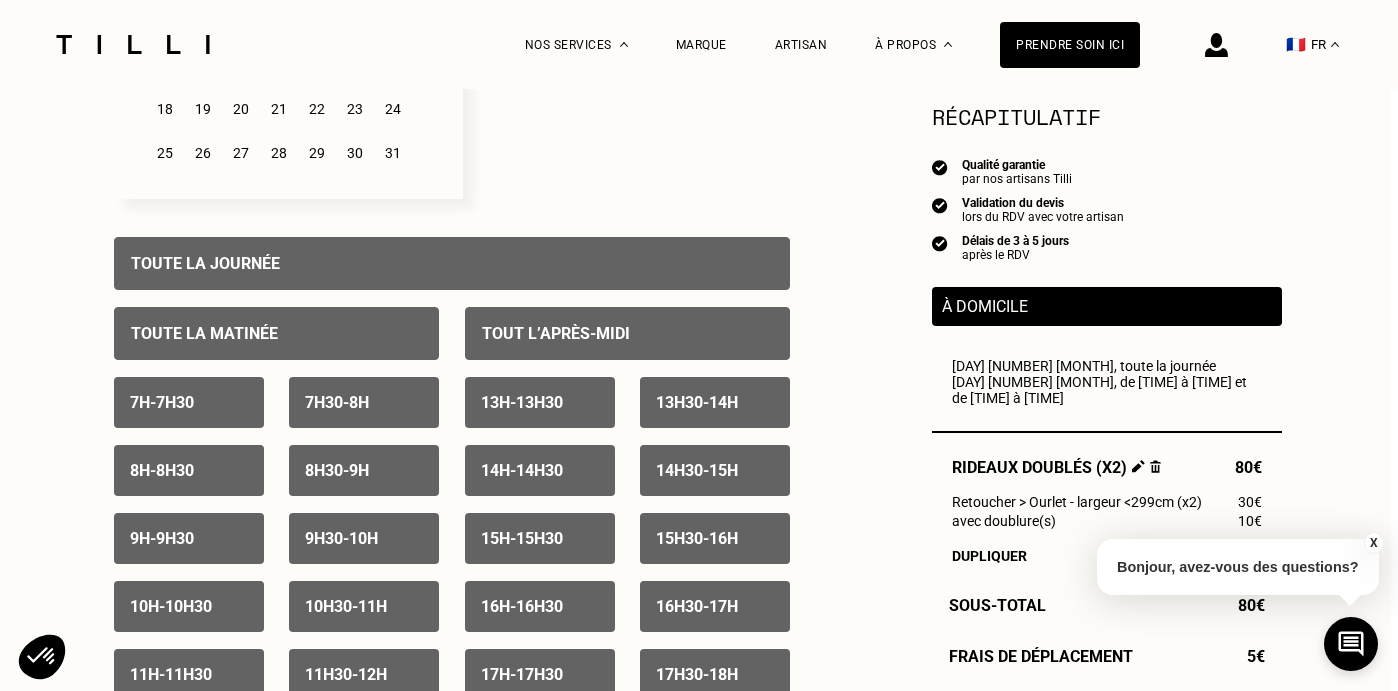 scroll, scrollTop: 884, scrollLeft: 7, axis: both 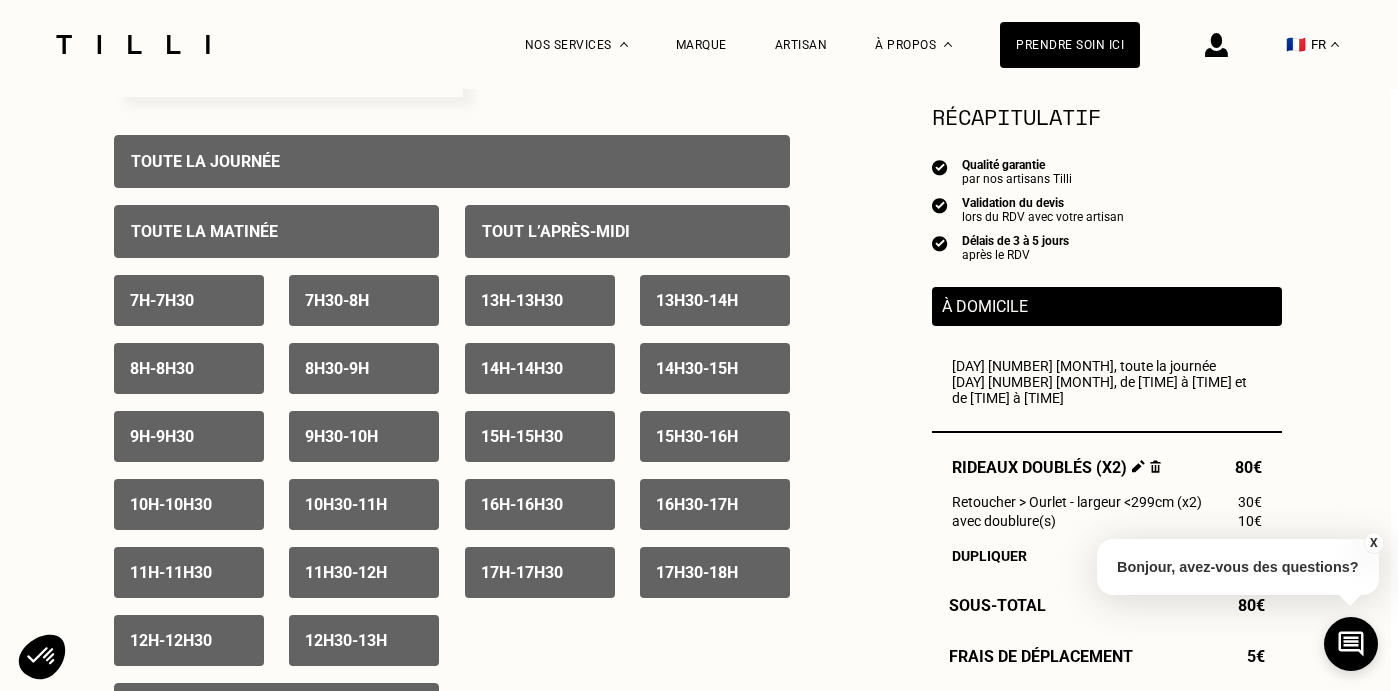click on "[TIME] - [TIME]" at bounding box center [162, 300] 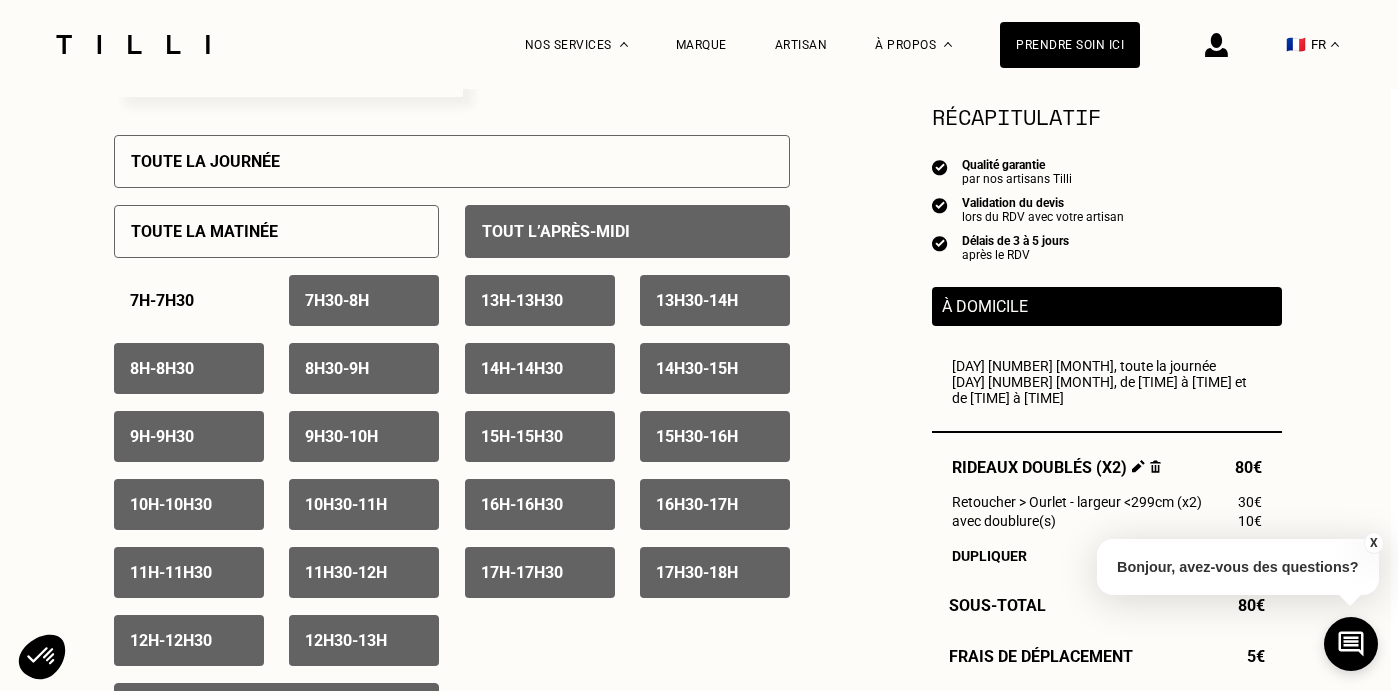 click on "[TIME] - [TIME]" at bounding box center (337, 300) 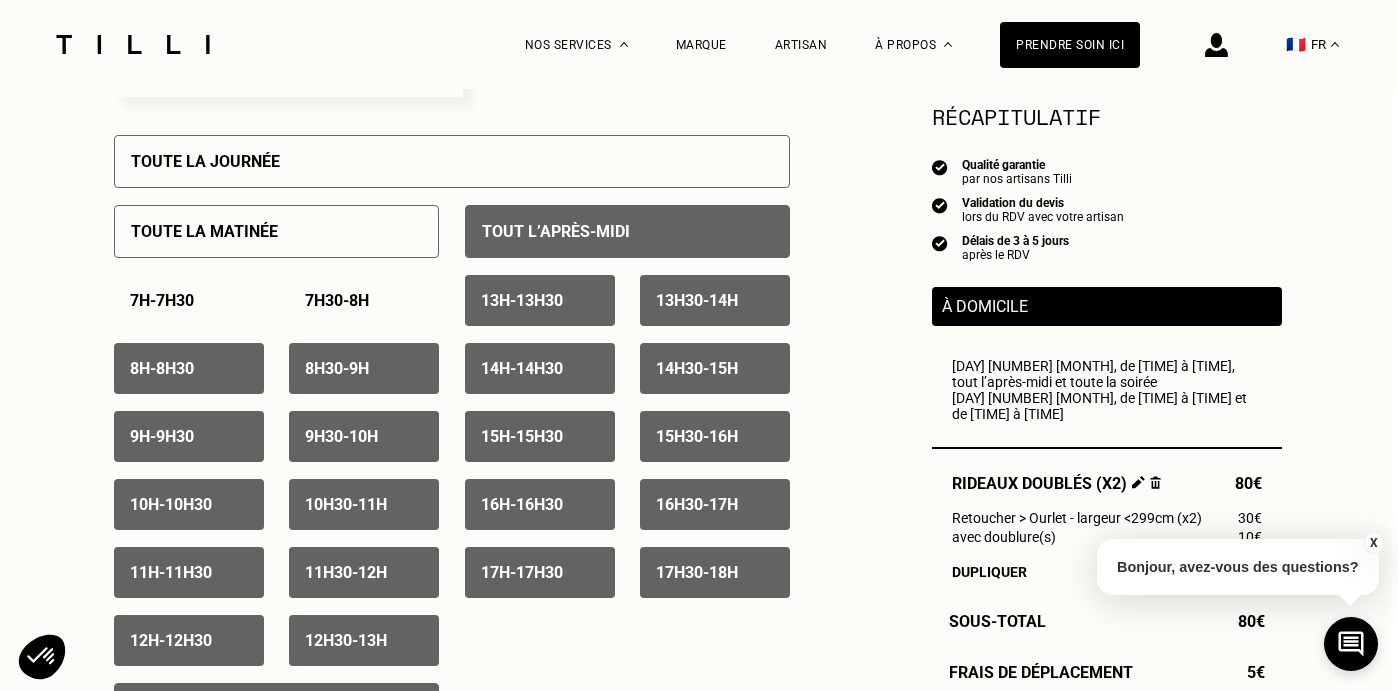 click on "[TIME] - [TIME]" at bounding box center (337, 368) 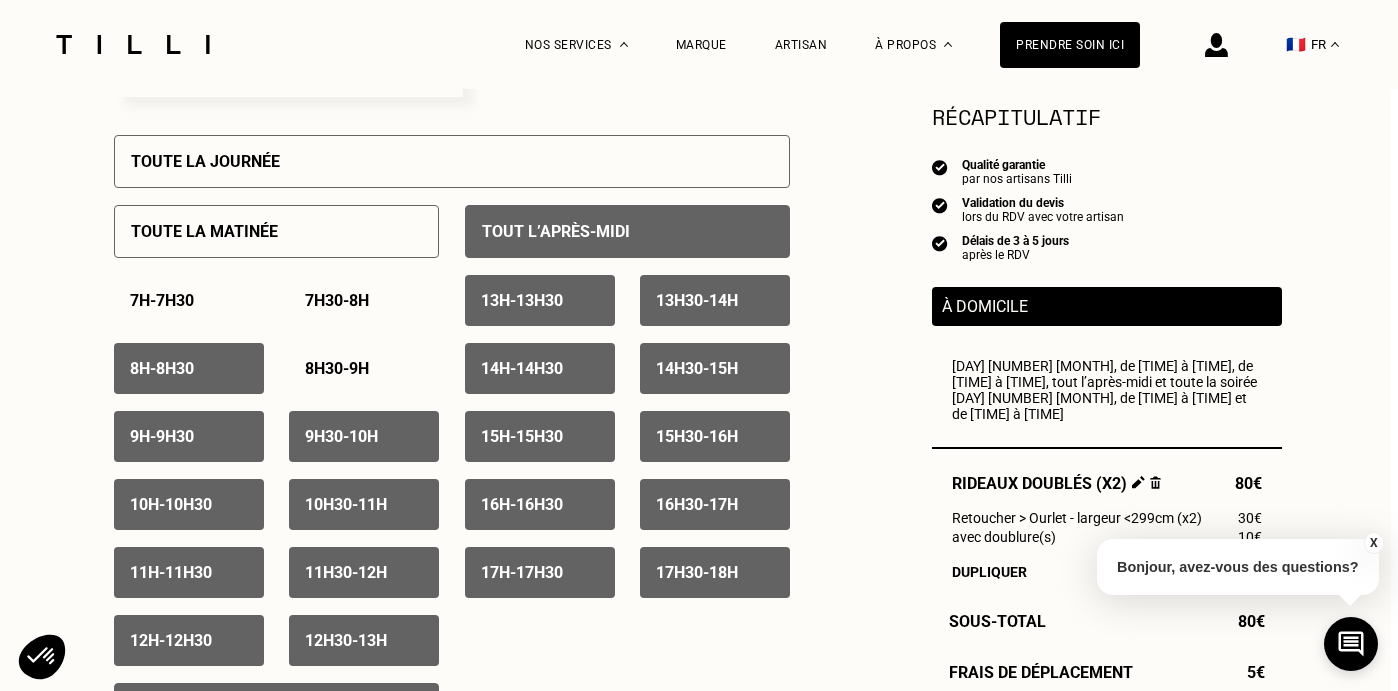 click on "[TIME] - [TIME]" at bounding box center (162, 368) 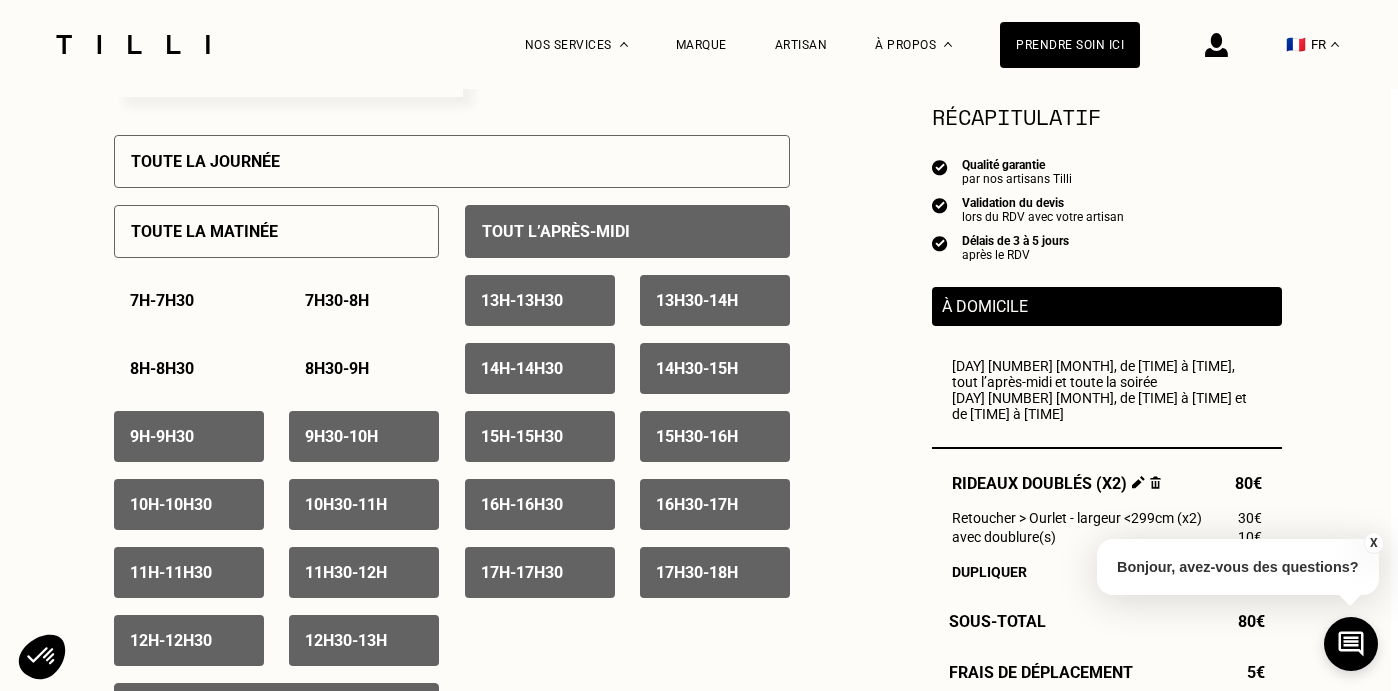 click on "[TIME] - [TIME]" at bounding box center [189, 436] 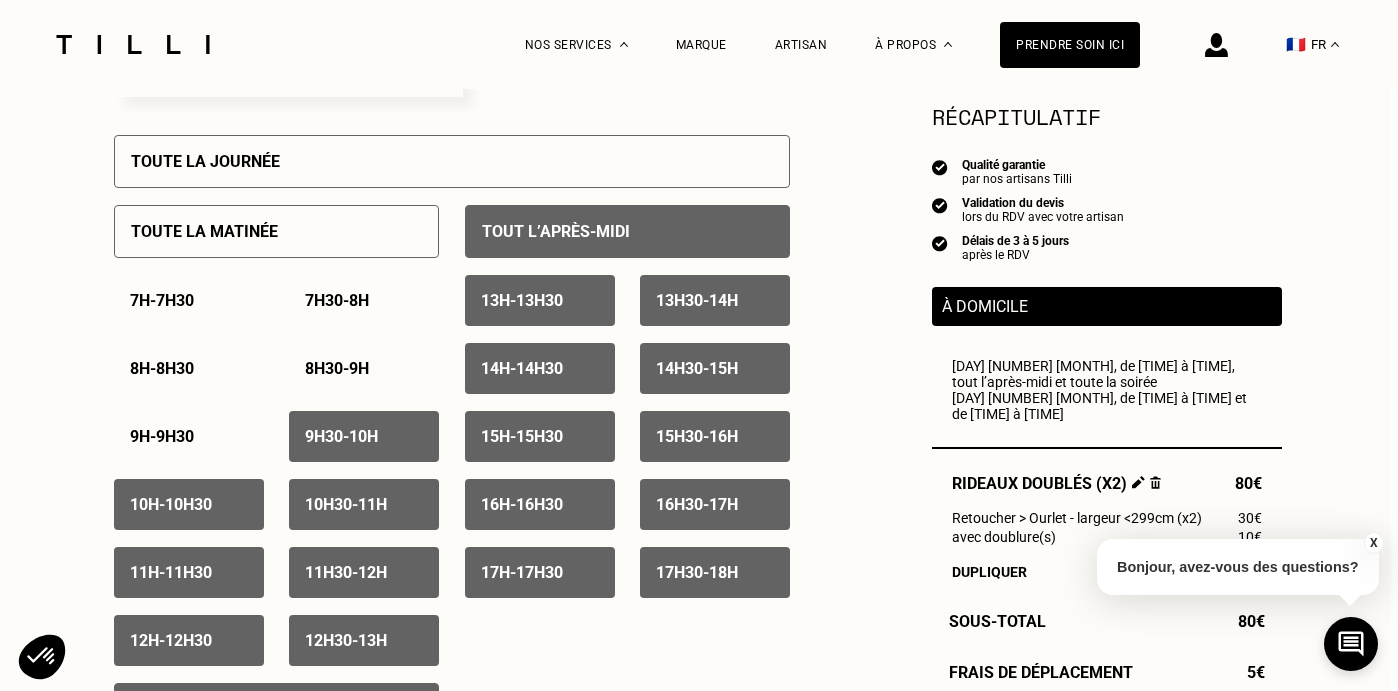 click on "[TIME] - [TIME]" at bounding box center (341, 436) 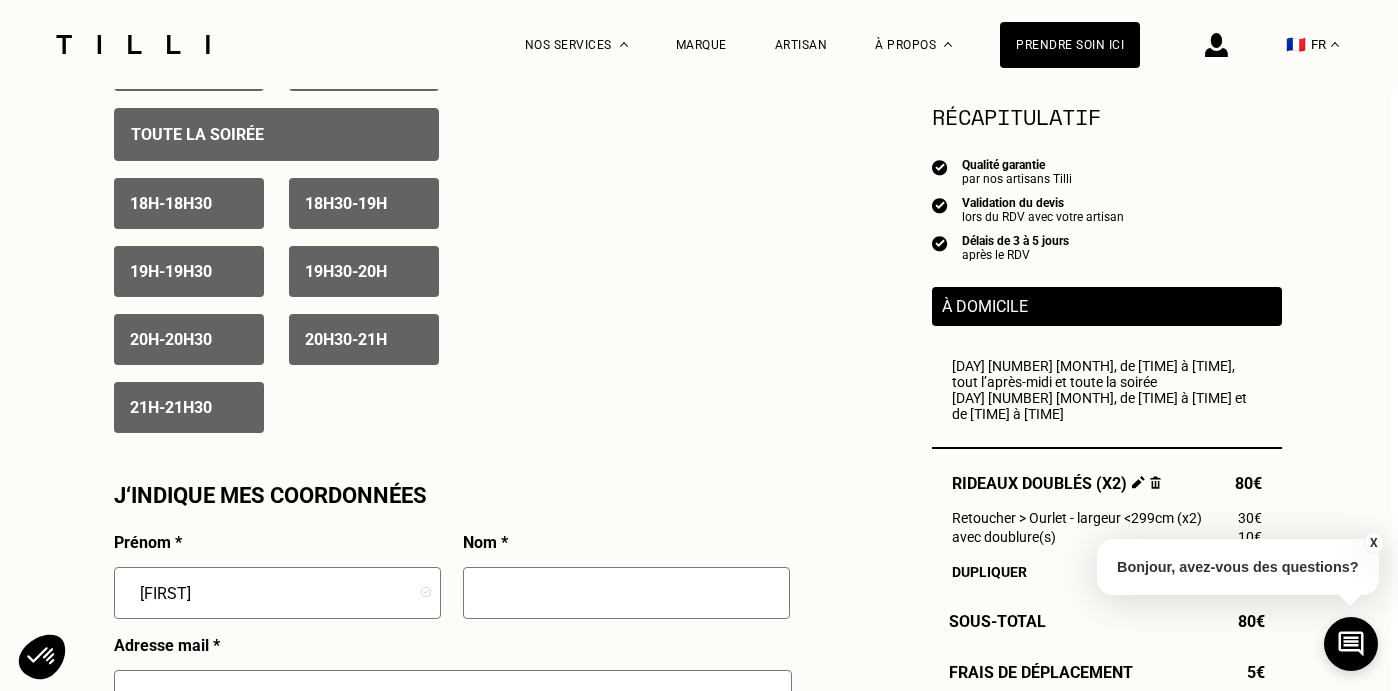 scroll, scrollTop: 1461, scrollLeft: 7, axis: both 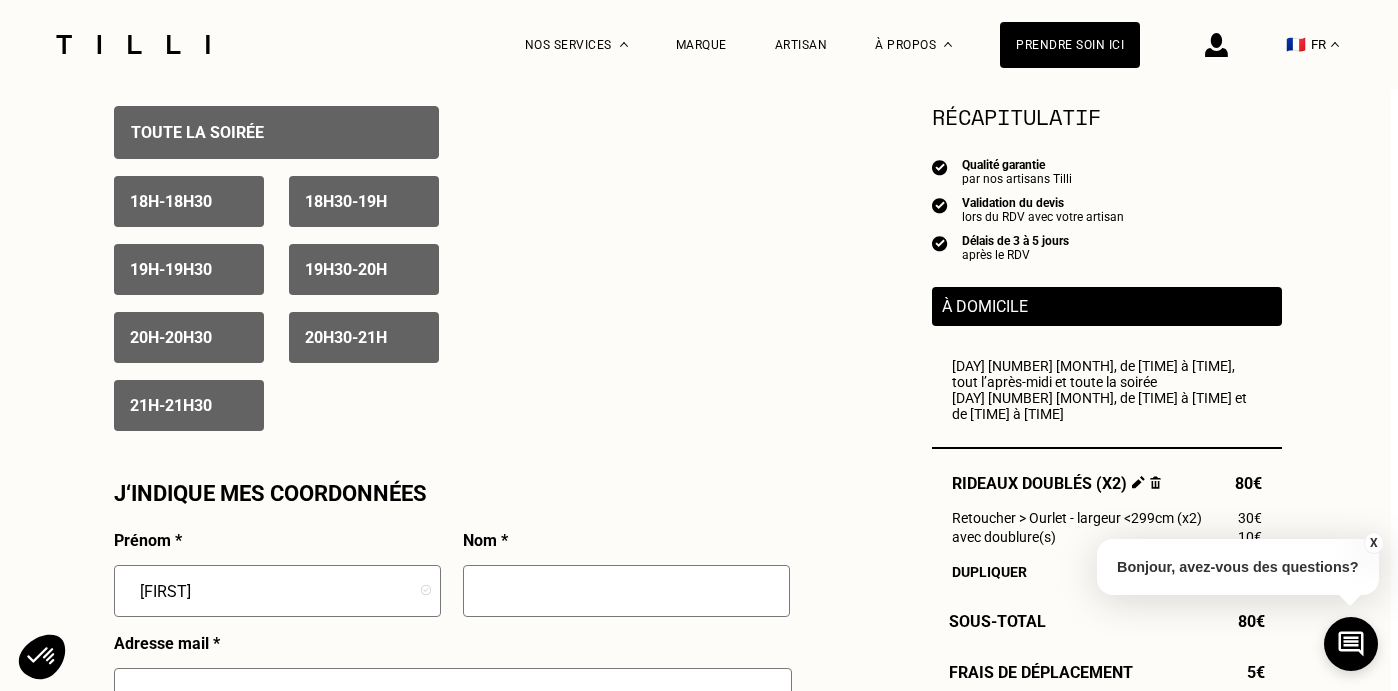 click on "20h  -  20h30" at bounding box center [189, 337] 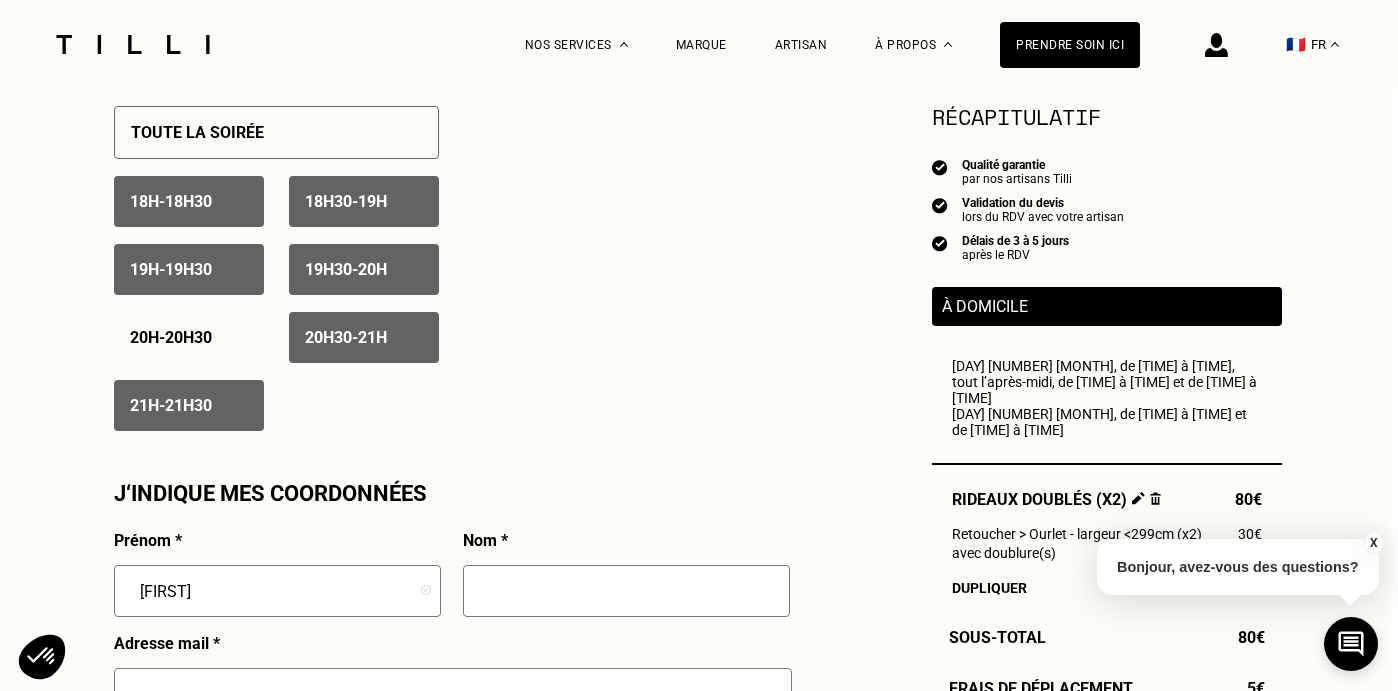 click on "[TIME] - [TIME]" at bounding box center [346, 337] 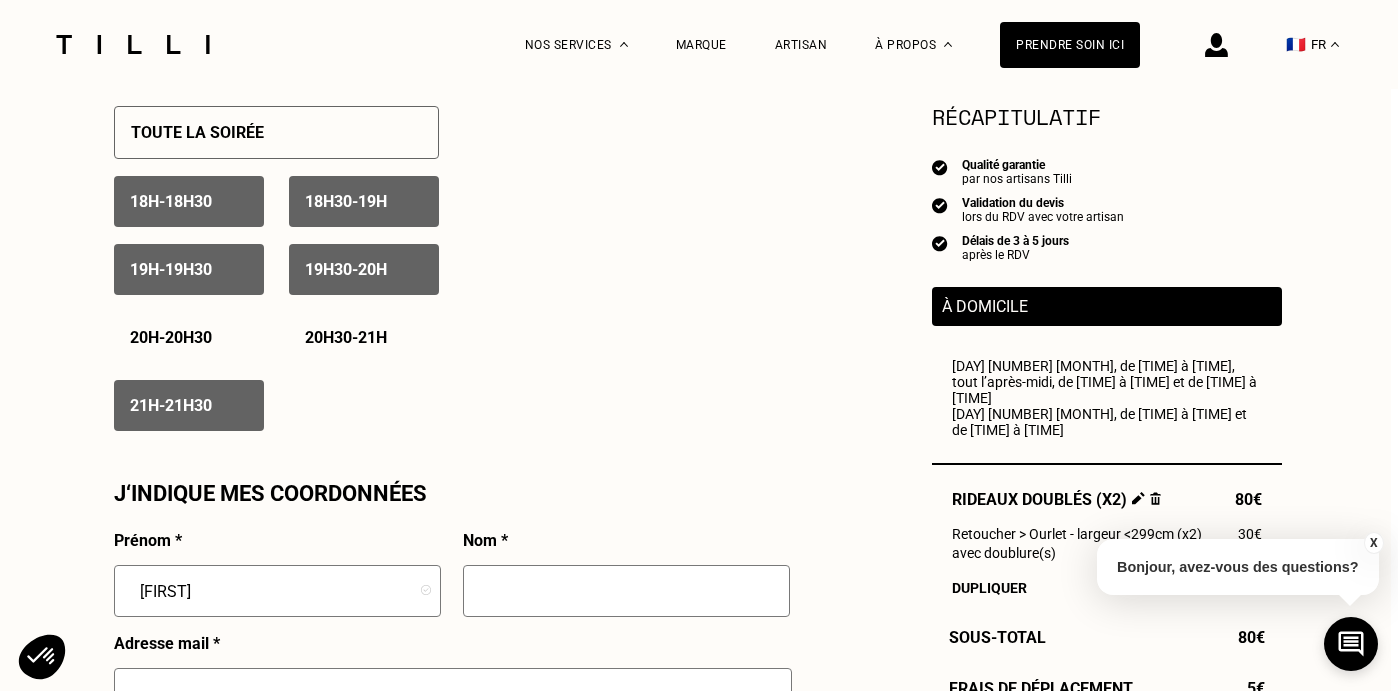 click on "21h  -  21h30" at bounding box center [189, 405] 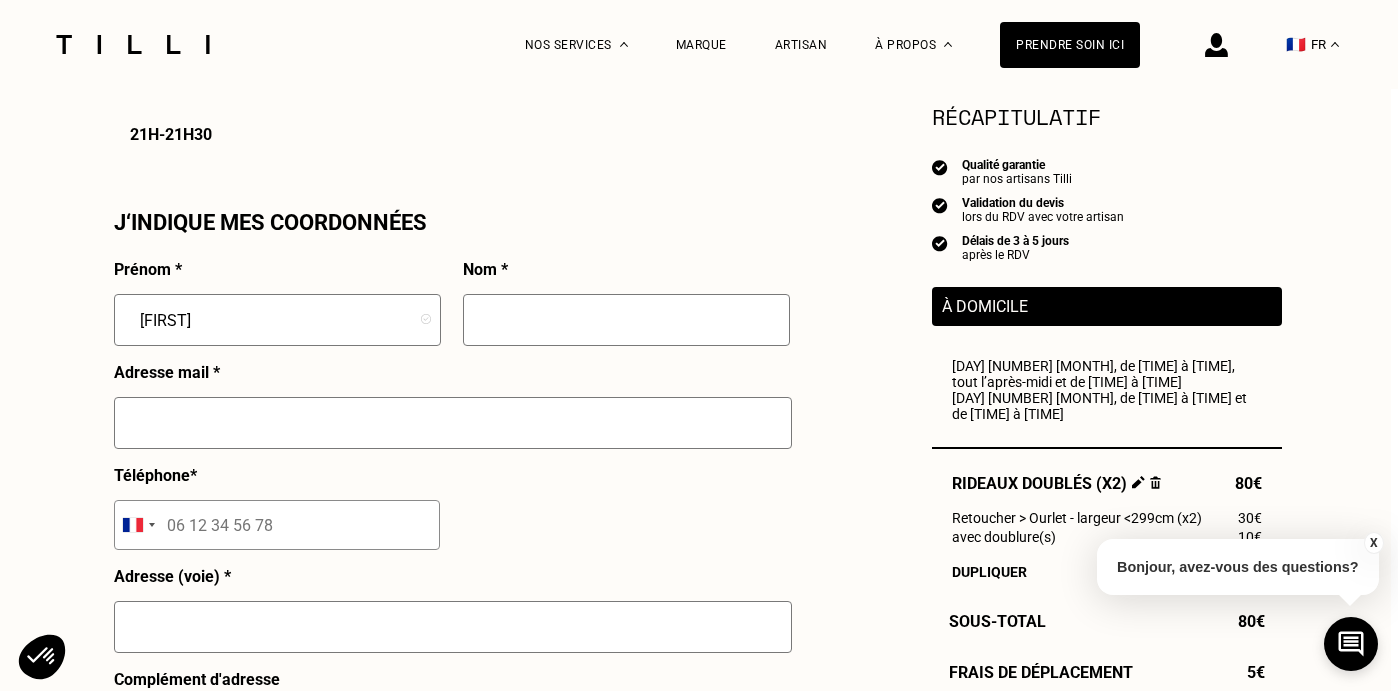 scroll, scrollTop: 1721, scrollLeft: 7, axis: both 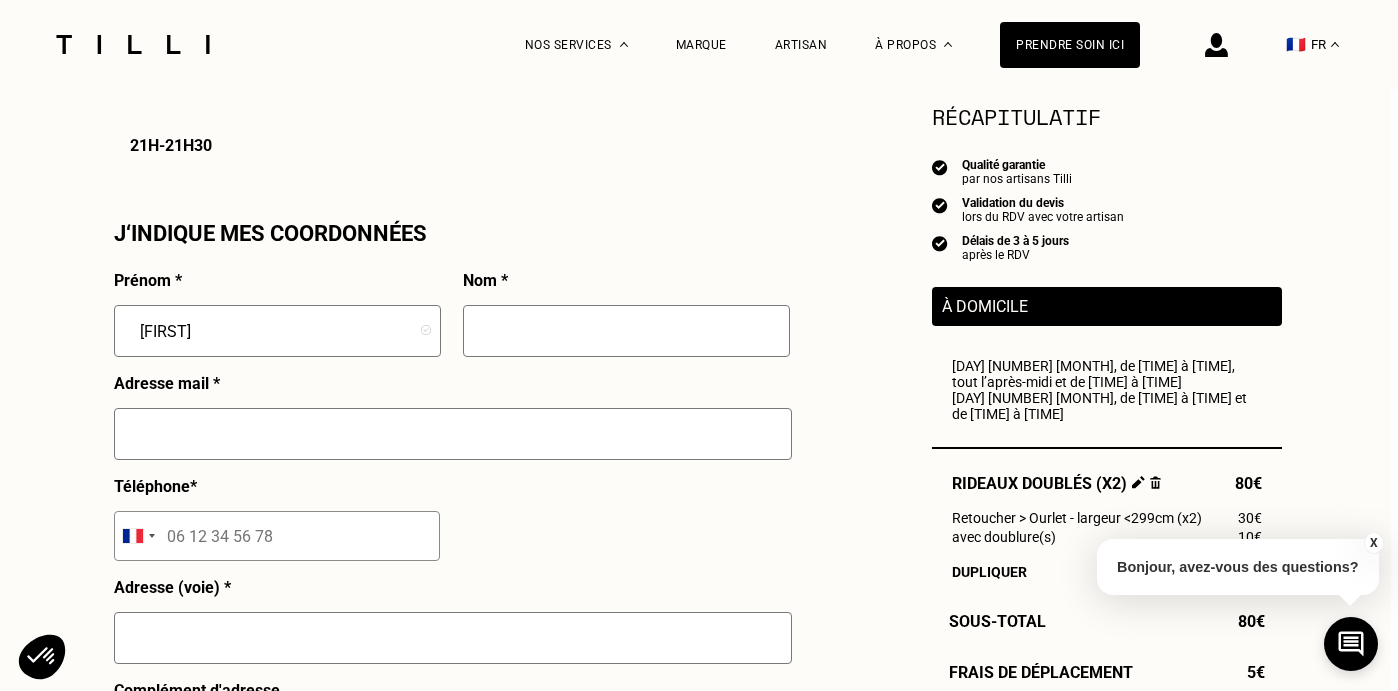 click on "[FIRST]" at bounding box center (277, 331) 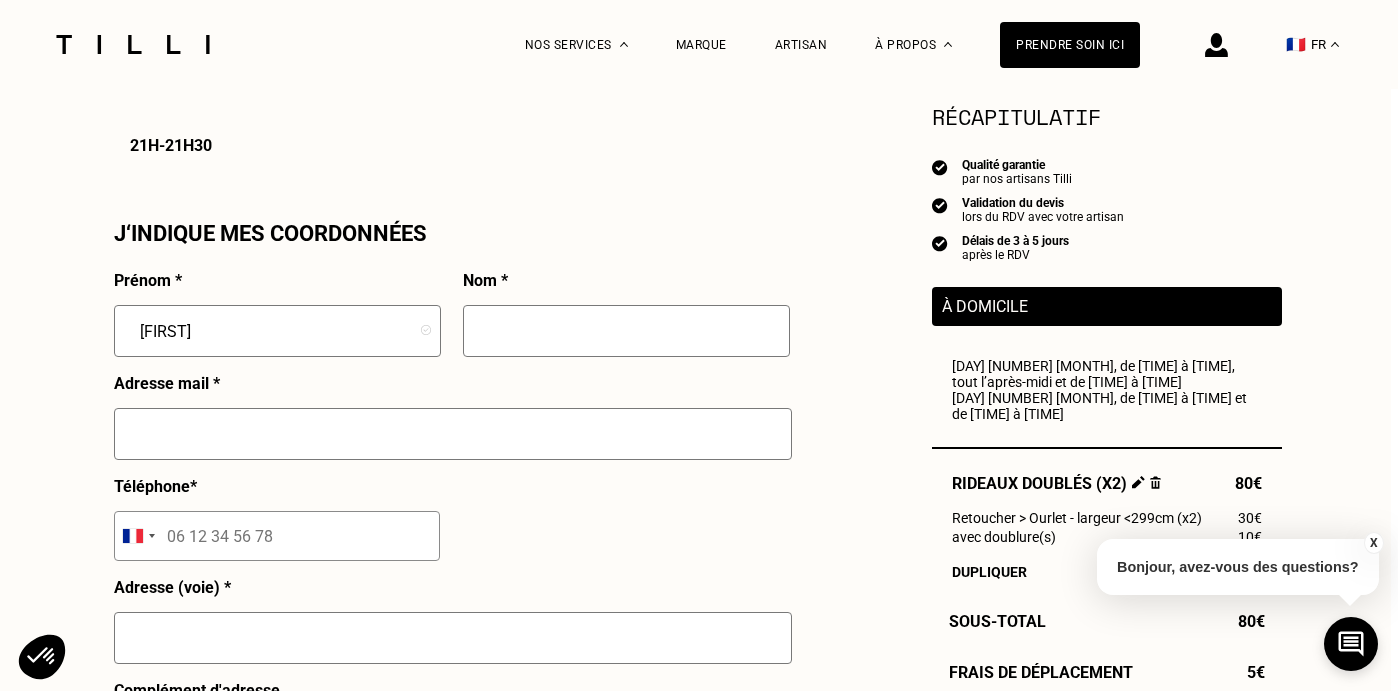 type on "[FIRST]" 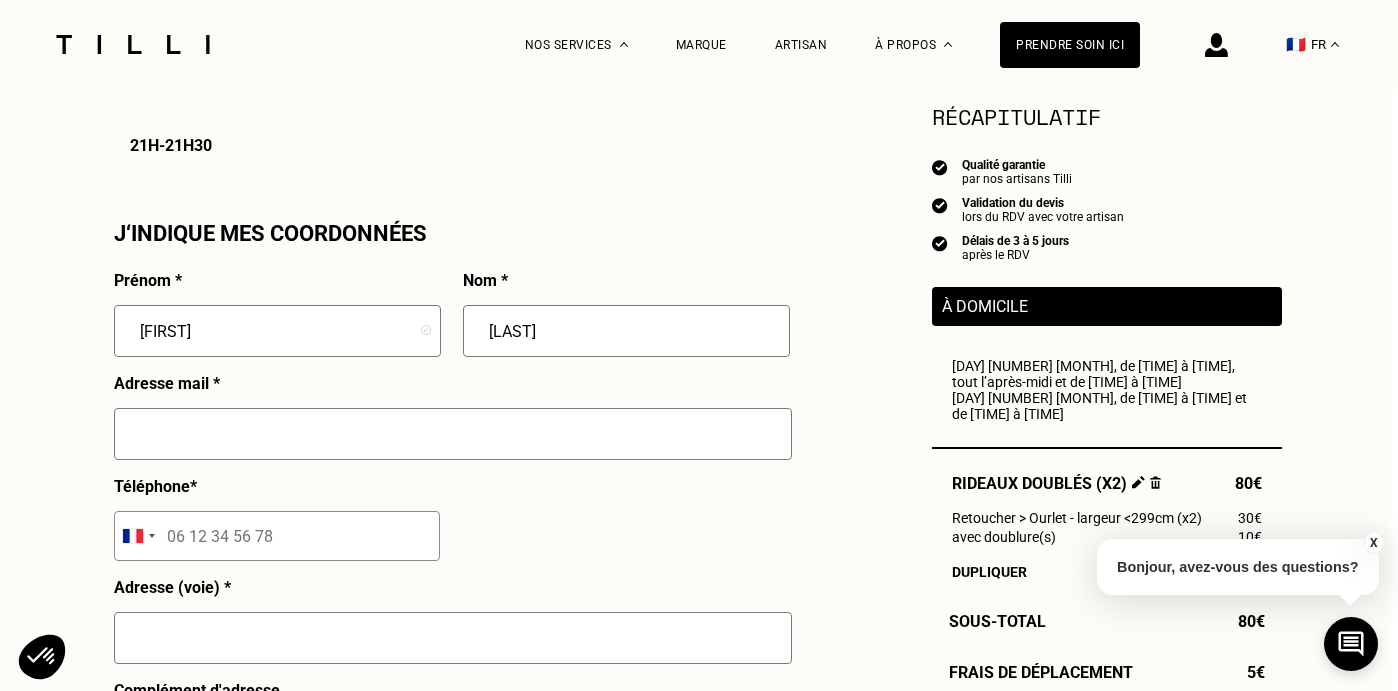 type on "[LAST]" 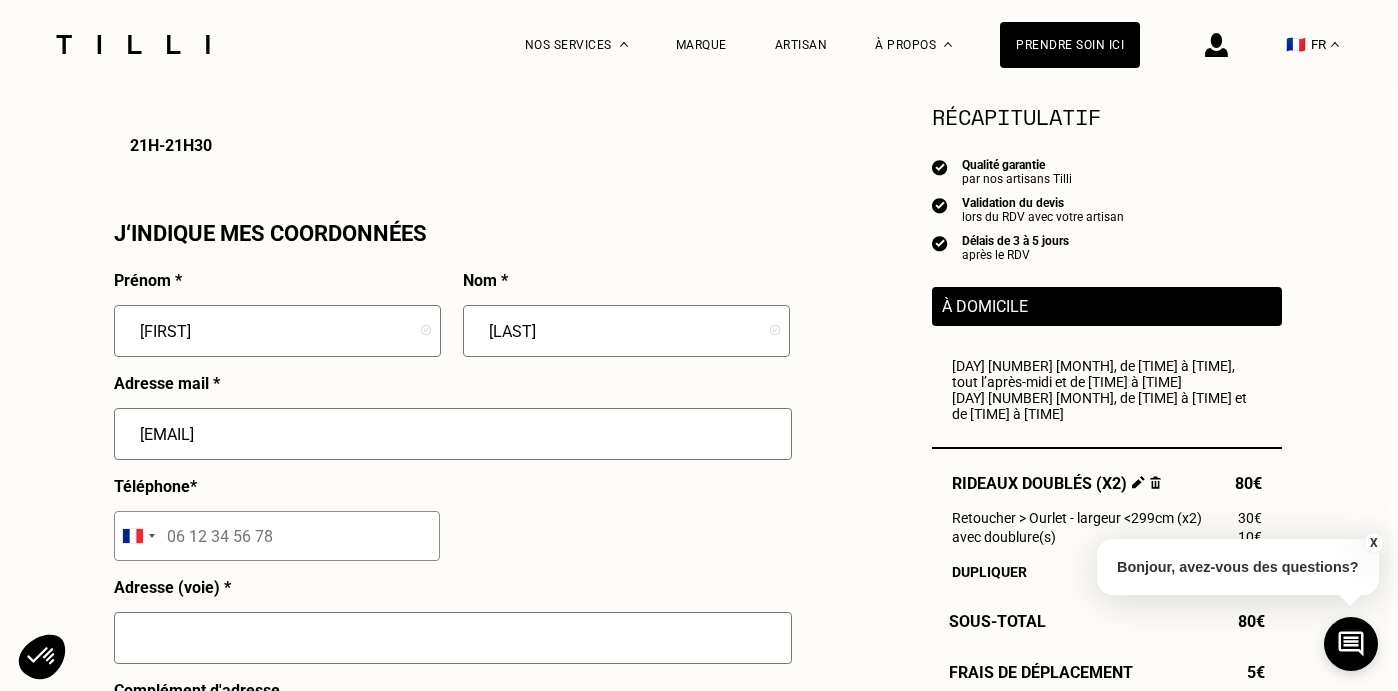 type on "[EMAIL]" 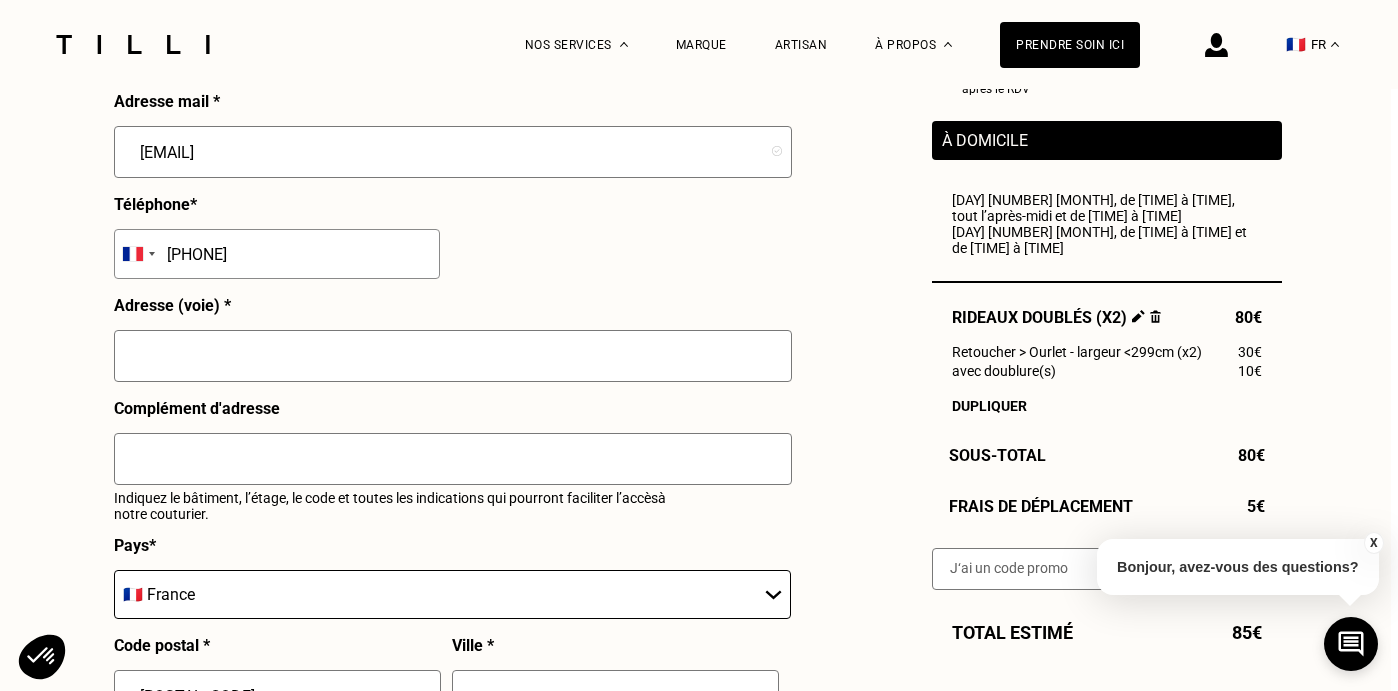 scroll, scrollTop: 2021, scrollLeft: 7, axis: both 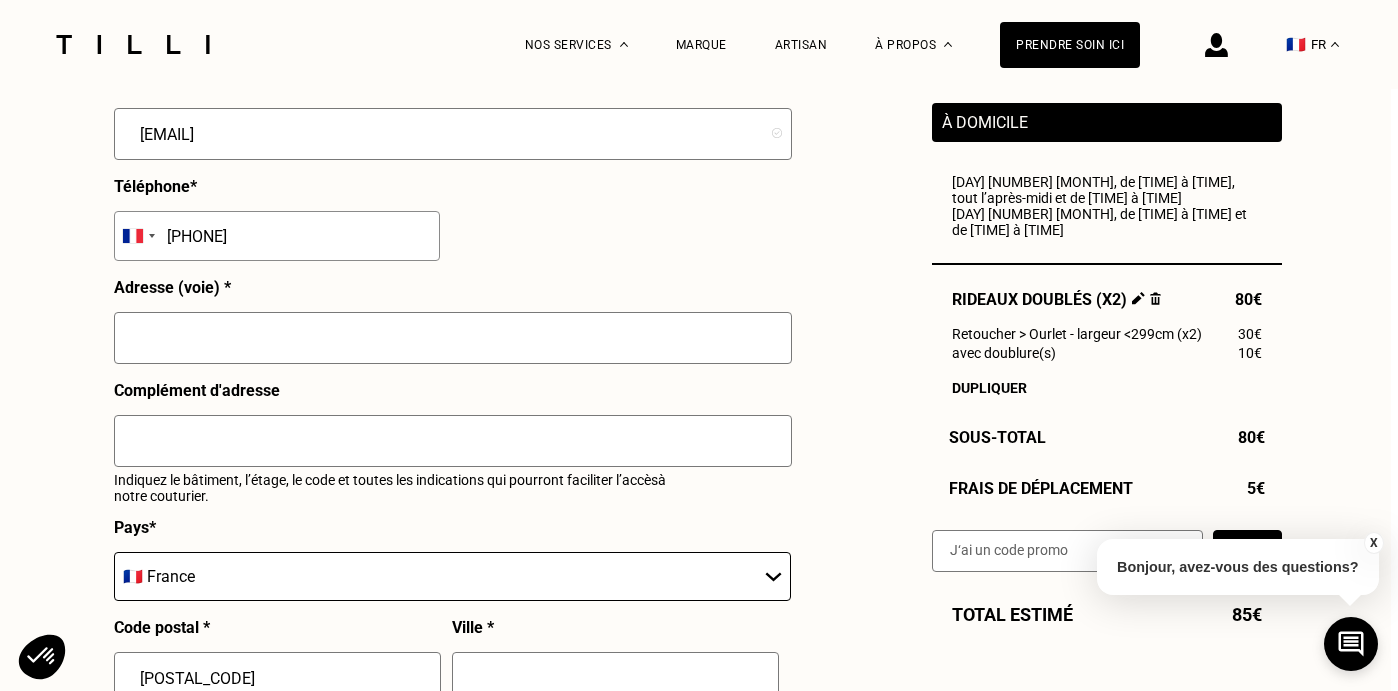 type on "[PHONE]" 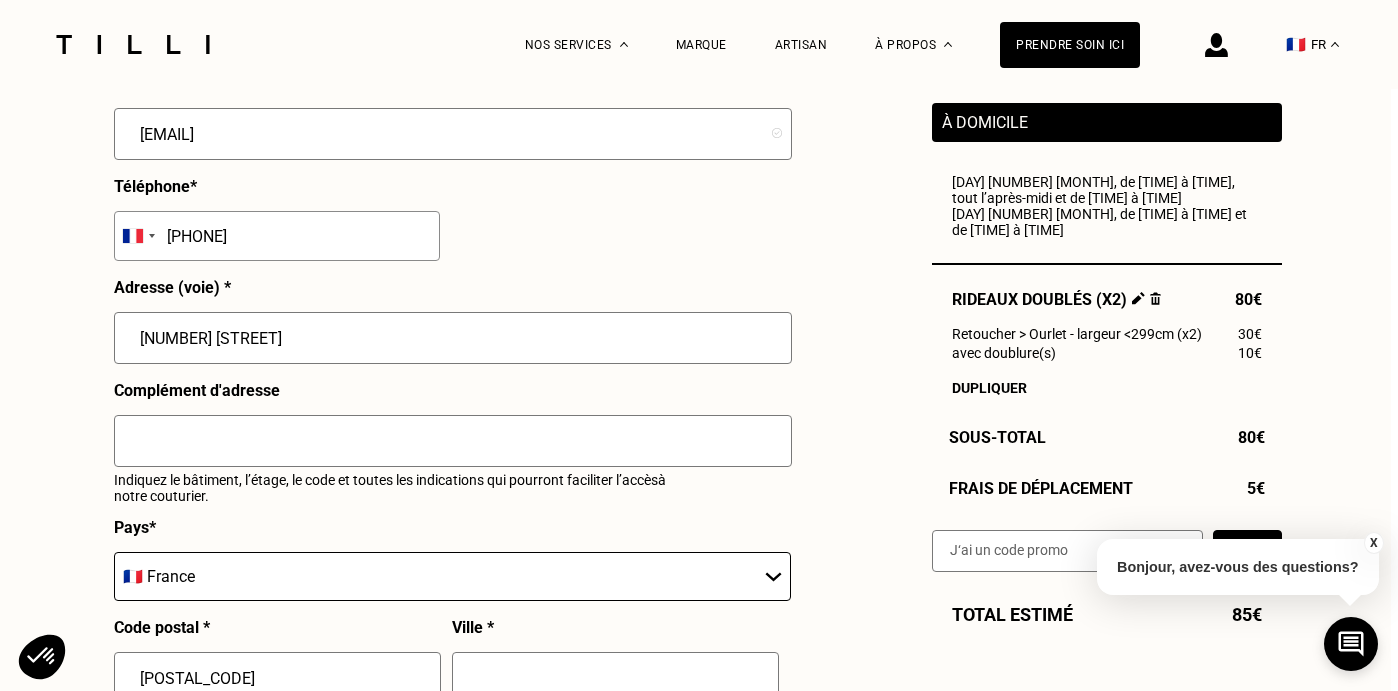 click on "[NUMBER] [STREET]" at bounding box center (453, 338) 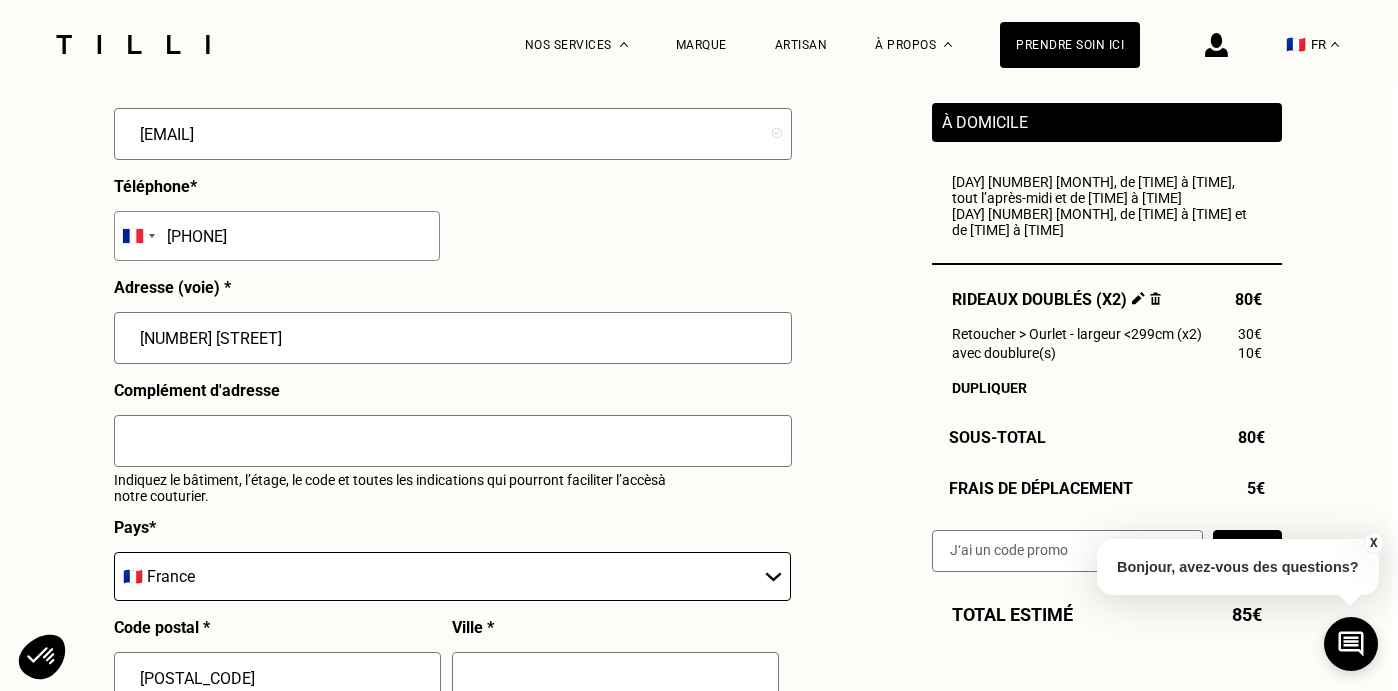 drag, startPoint x: 189, startPoint y: 333, endPoint x: 413, endPoint y: 344, distance: 224.26993 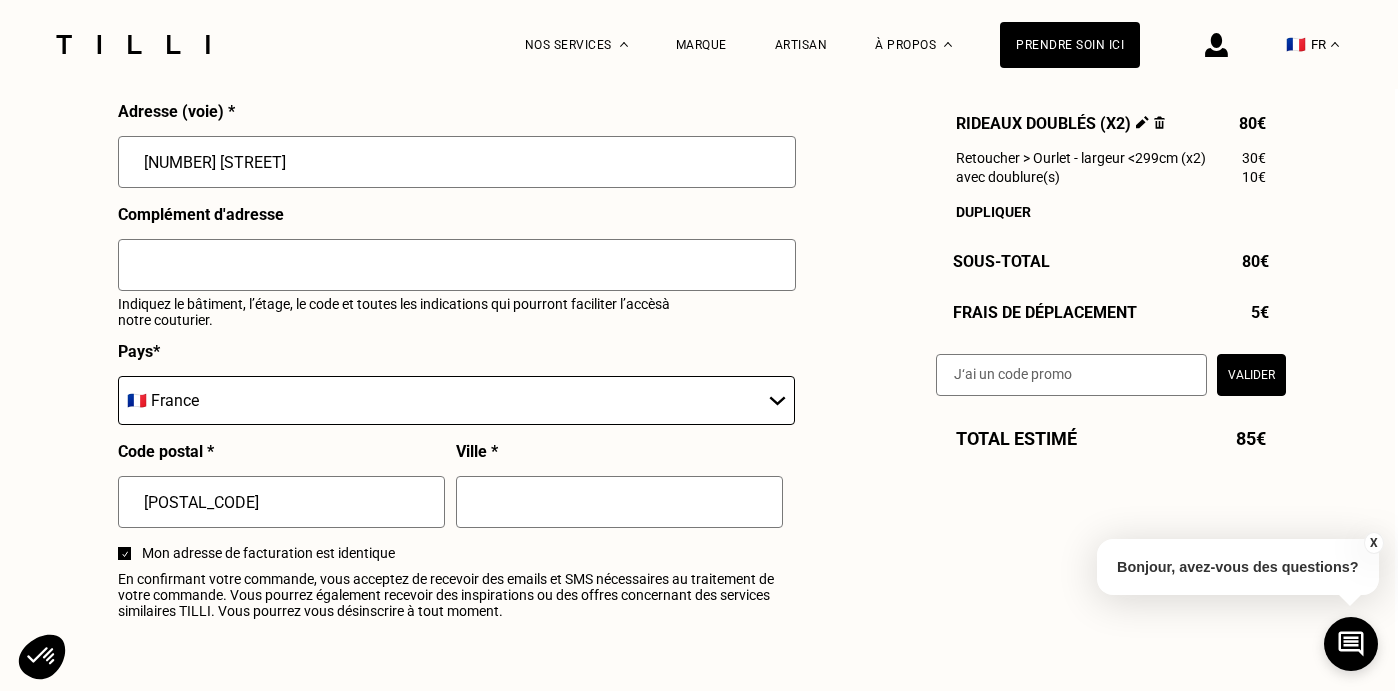 scroll, scrollTop: 2221, scrollLeft: 3, axis: both 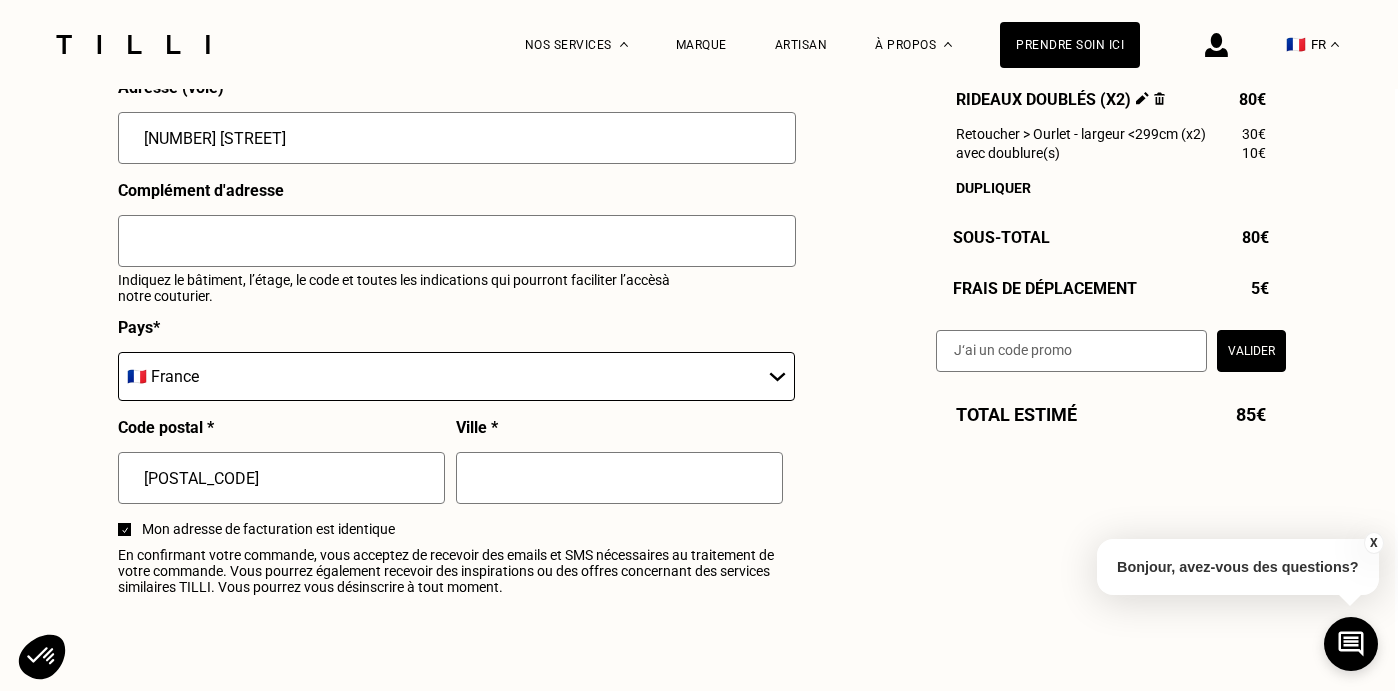 type on "[NUMBER] [STREET]" 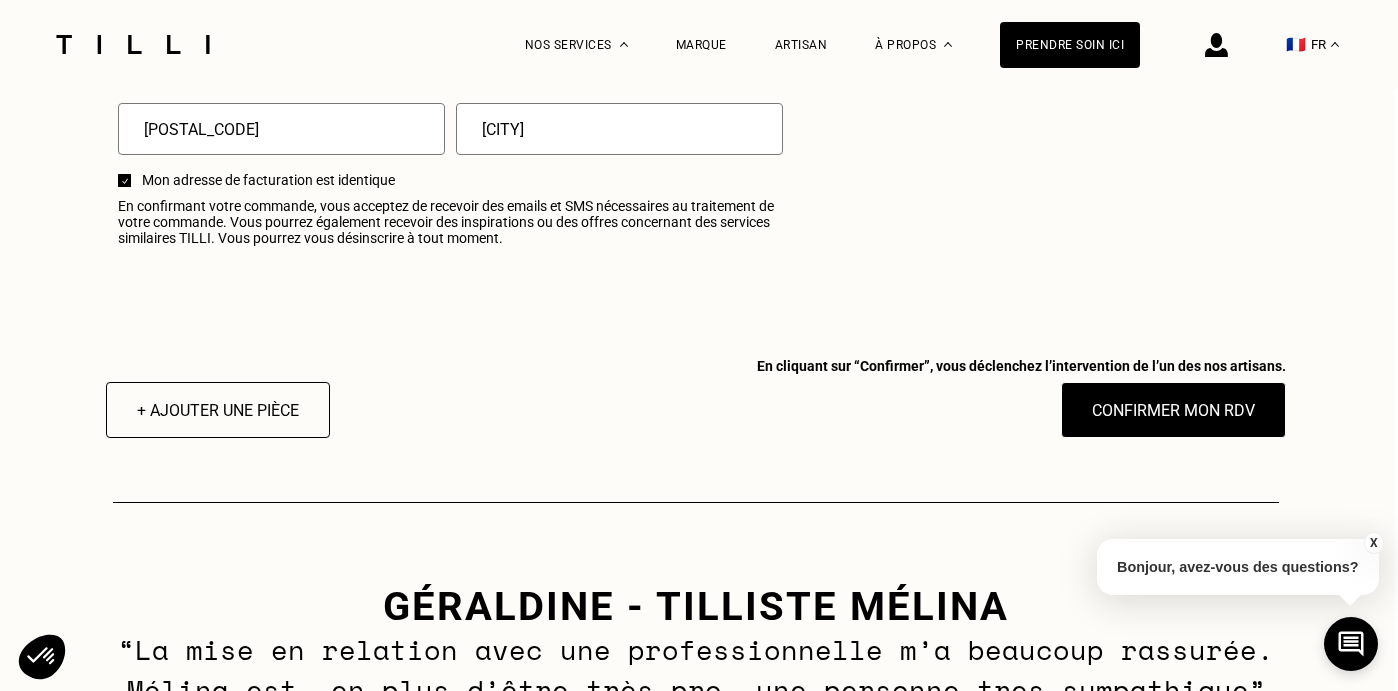 scroll, scrollTop: 2615, scrollLeft: 3, axis: both 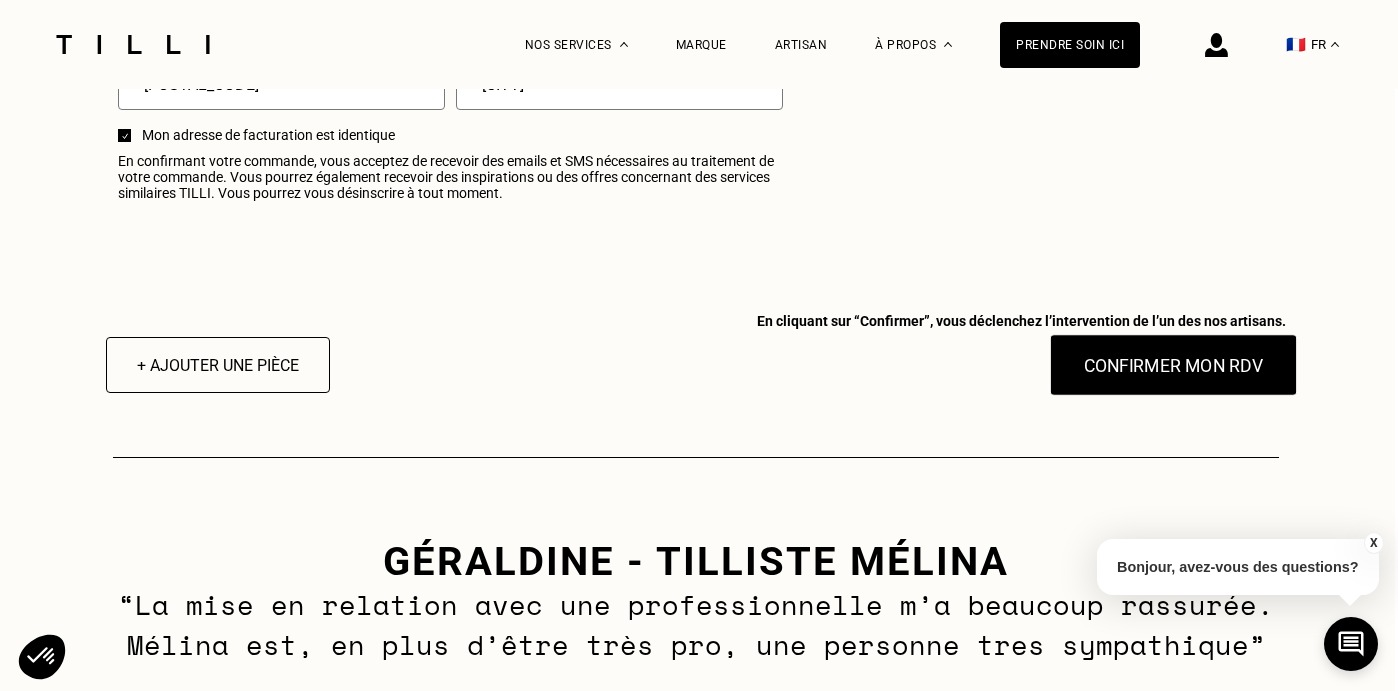 type on "[CITY]" 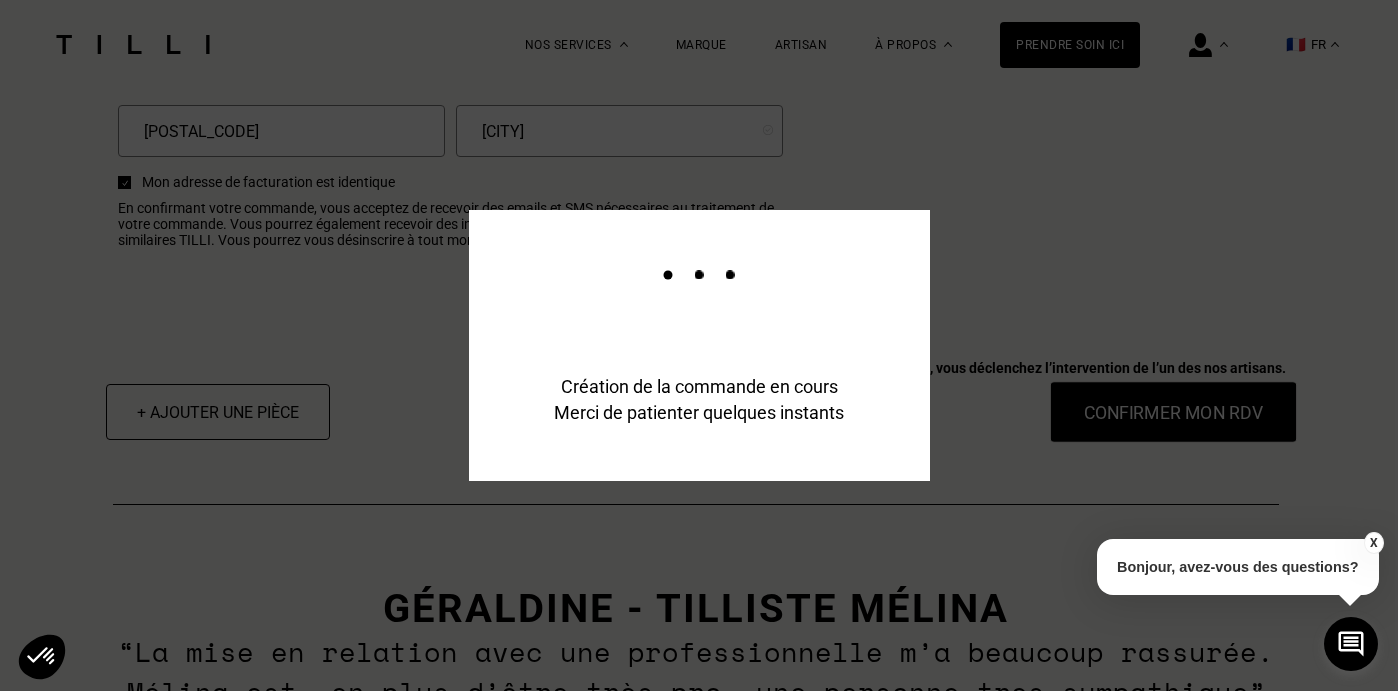 type on "[EMAIL]" 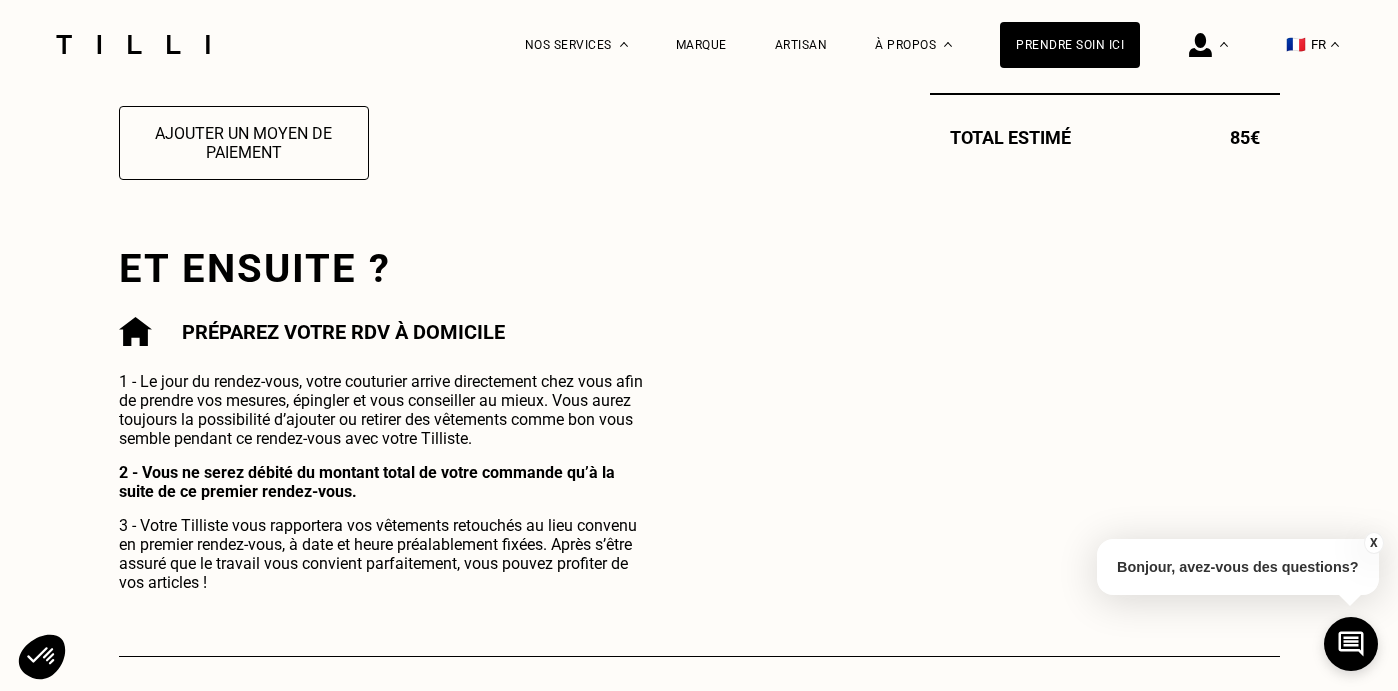 scroll, scrollTop: 541, scrollLeft: 0, axis: vertical 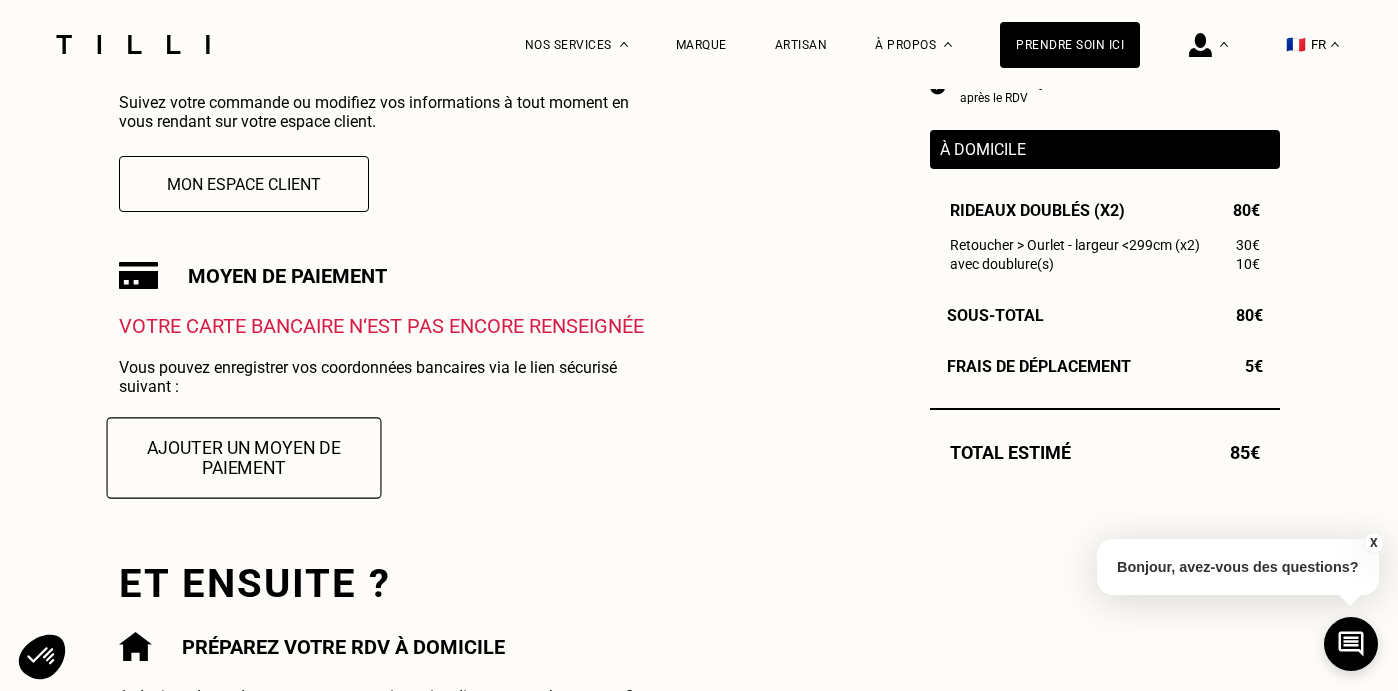 click on "Ajouter un moyen de paiement" at bounding box center (243, 457) 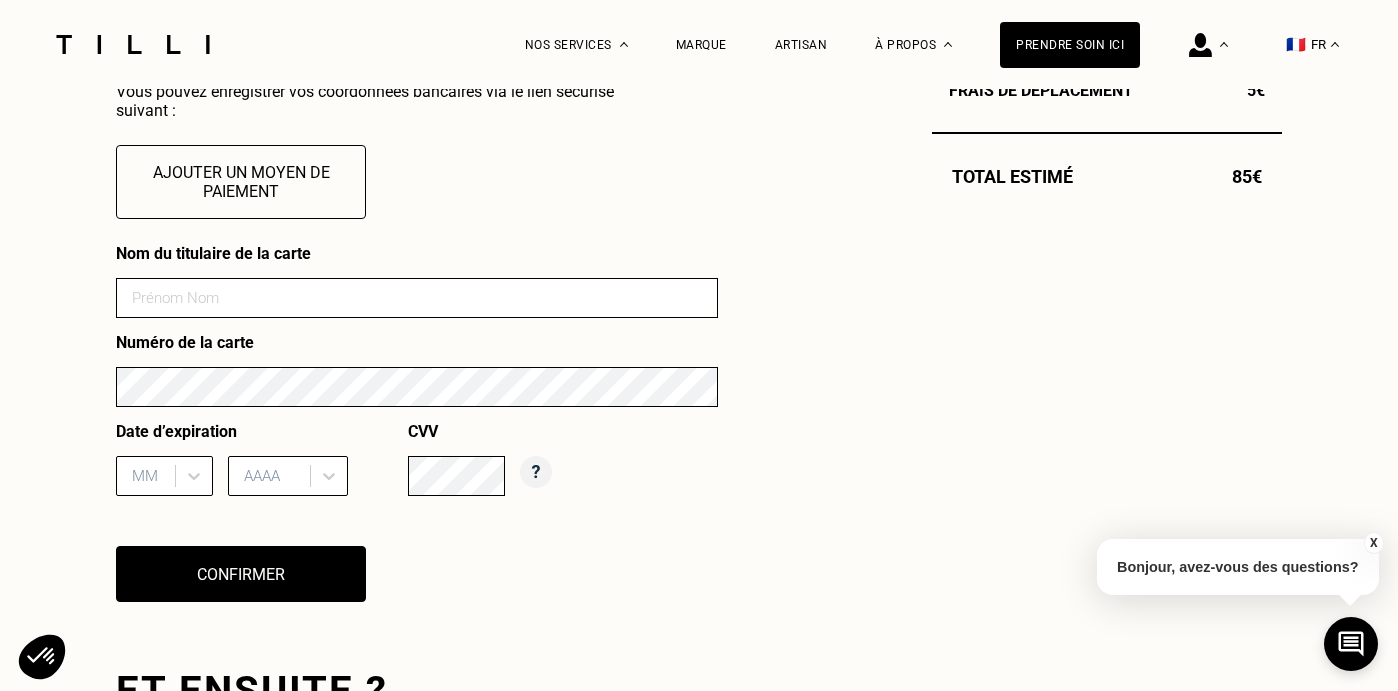 scroll, scrollTop: 771, scrollLeft: 0, axis: vertical 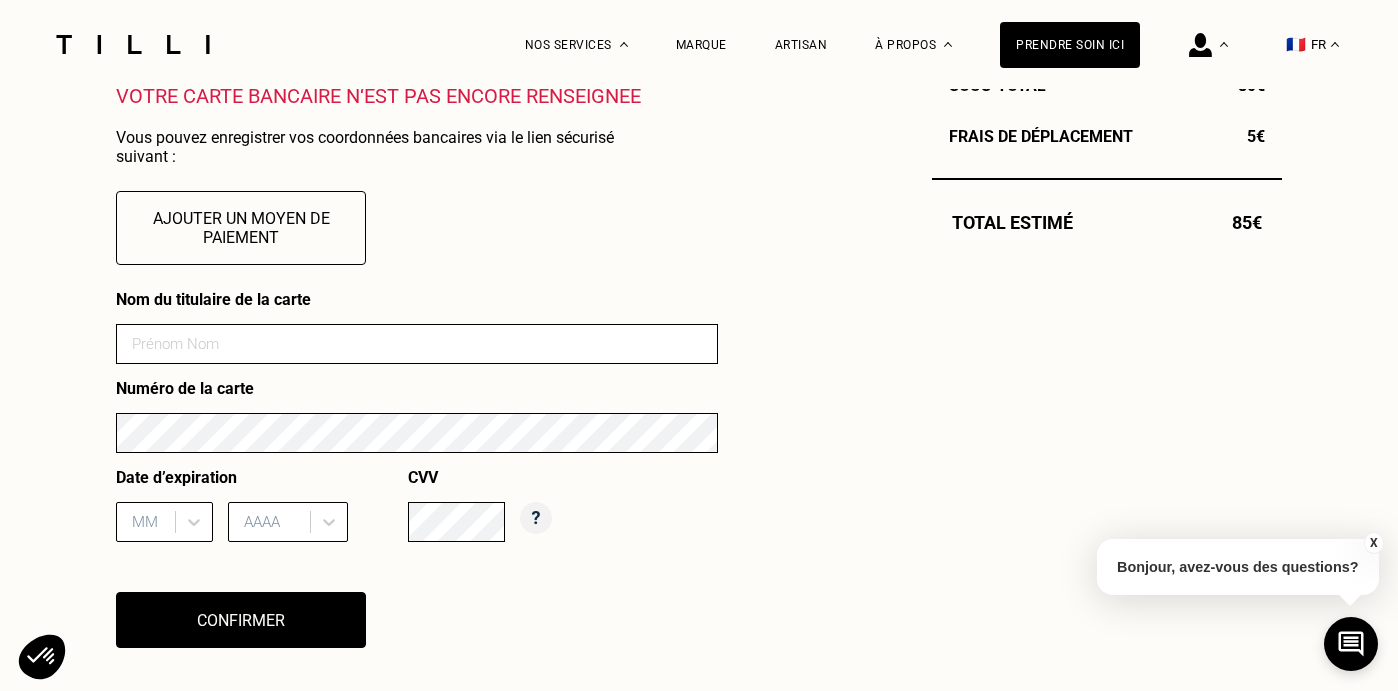 click at bounding box center [417, 344] 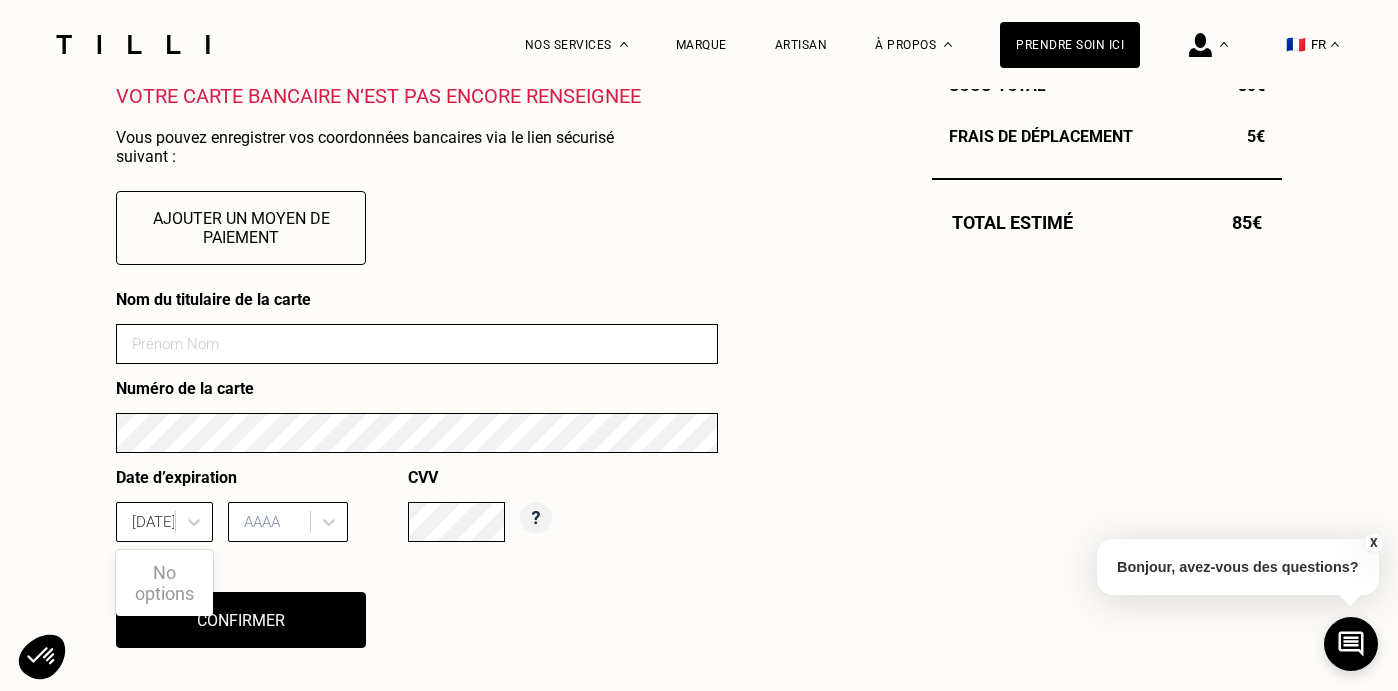 click on "AAAA" at bounding box center [288, 522] 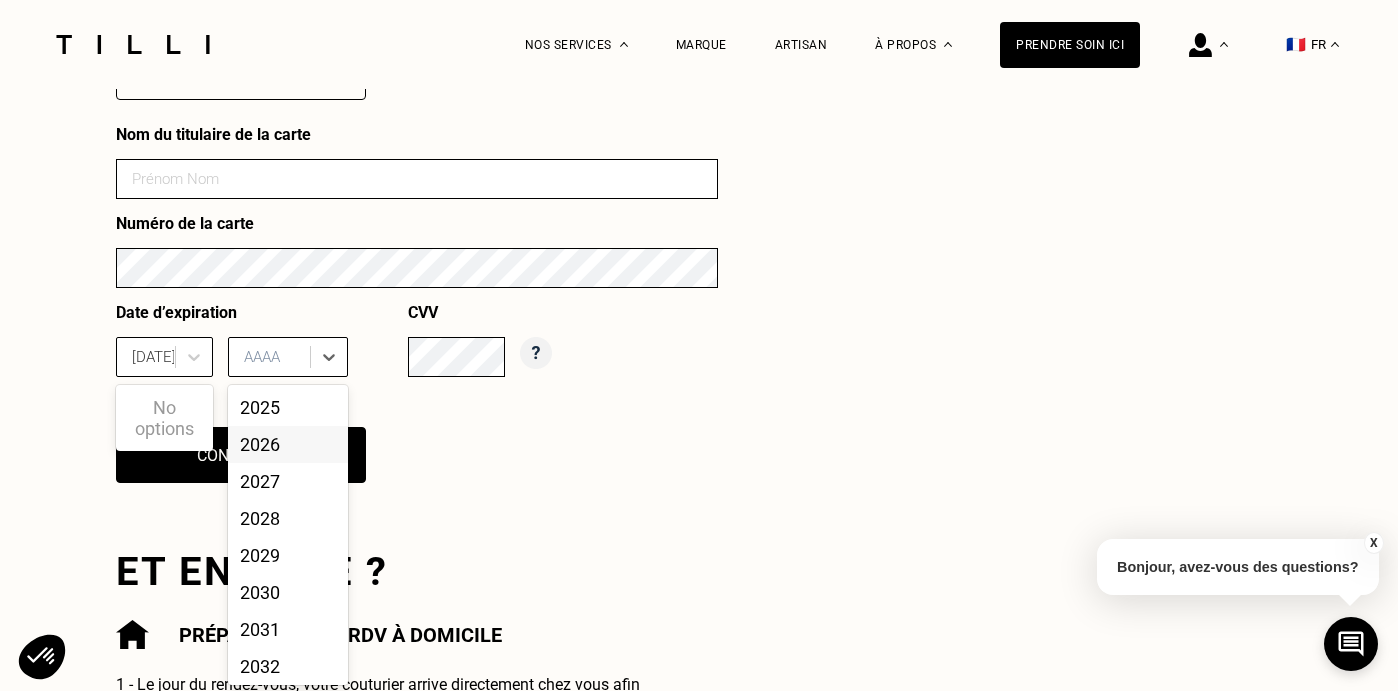 scroll, scrollTop: 938, scrollLeft: 0, axis: vertical 